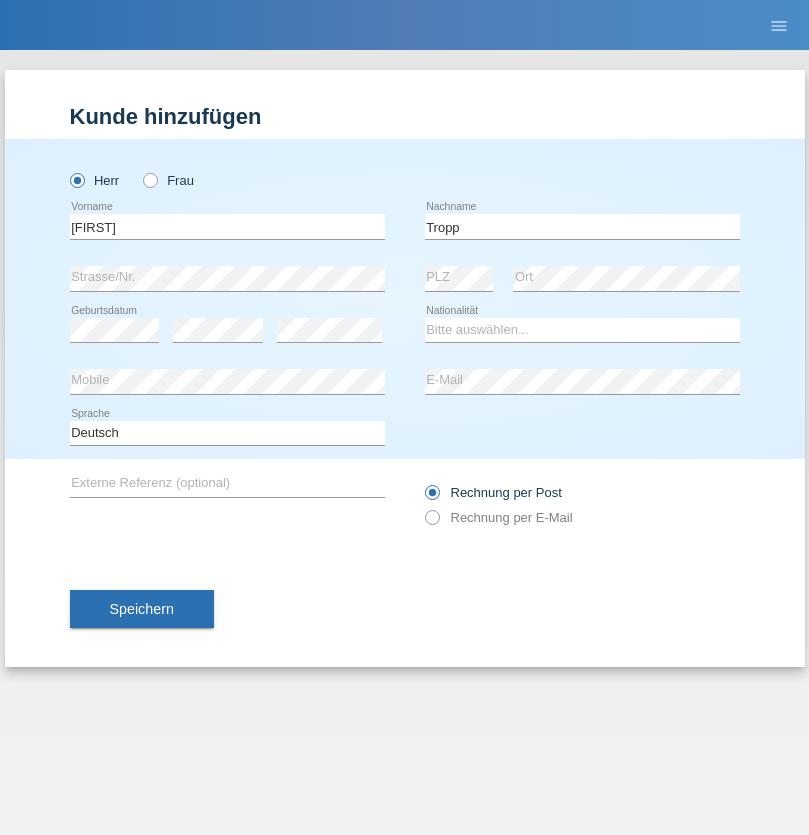 scroll, scrollTop: 0, scrollLeft: 0, axis: both 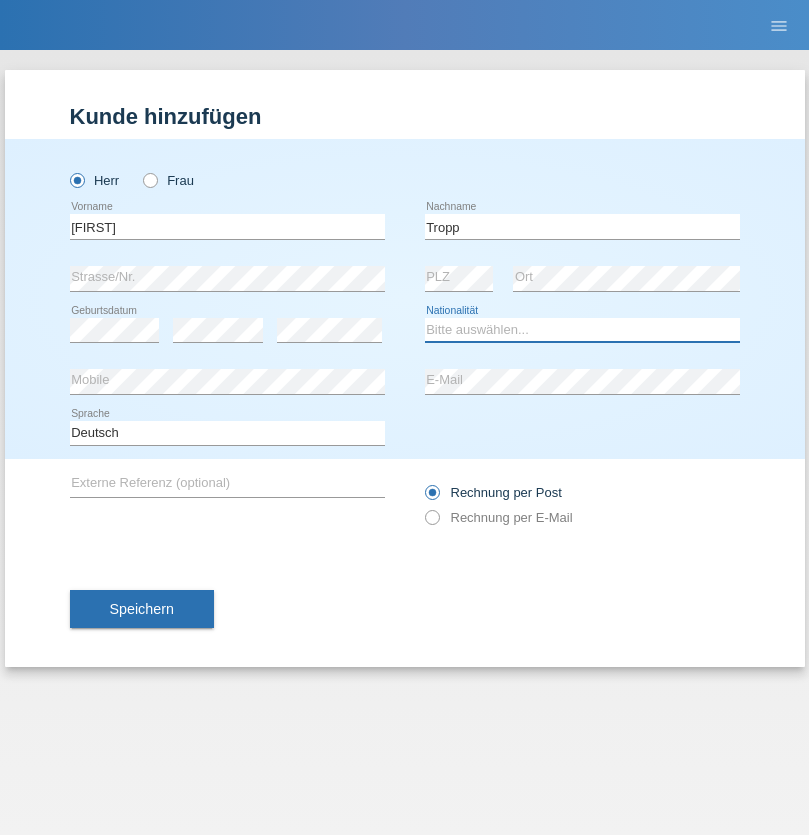 select on "SK" 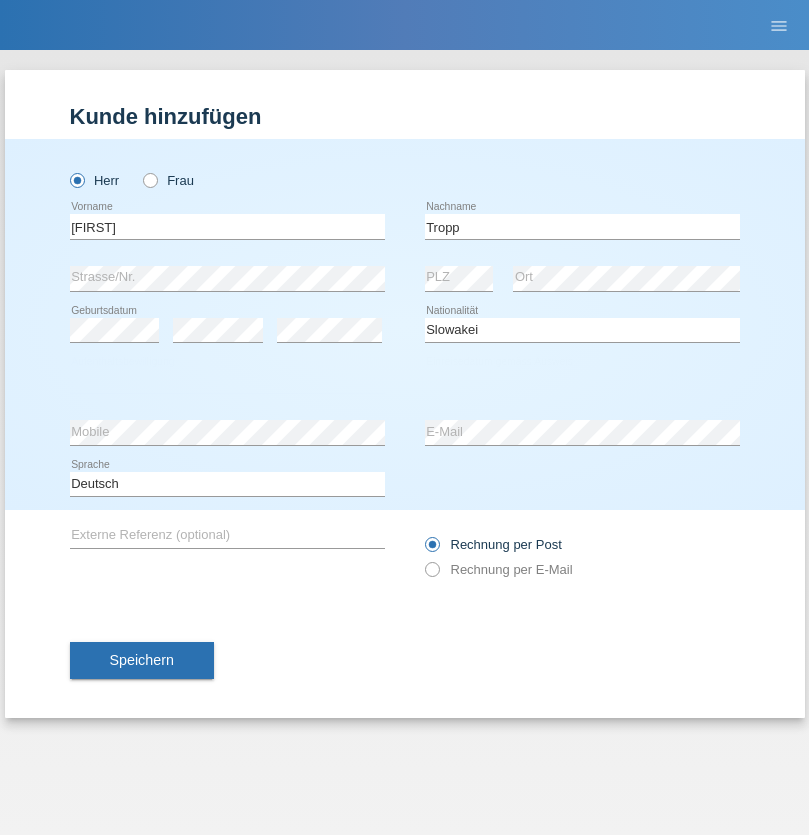 select on "C" 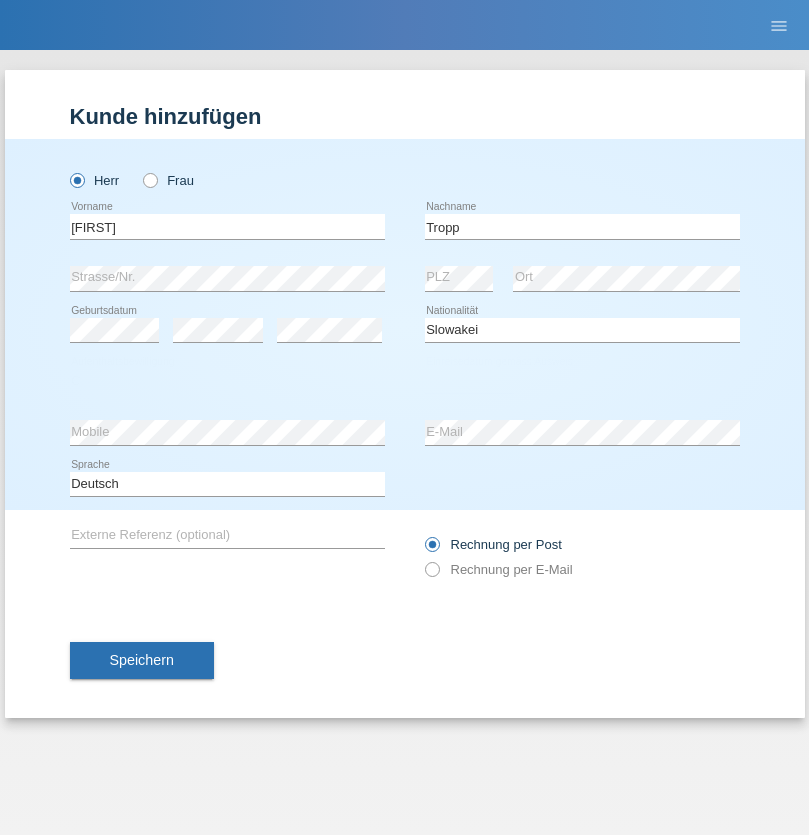 select on "07" 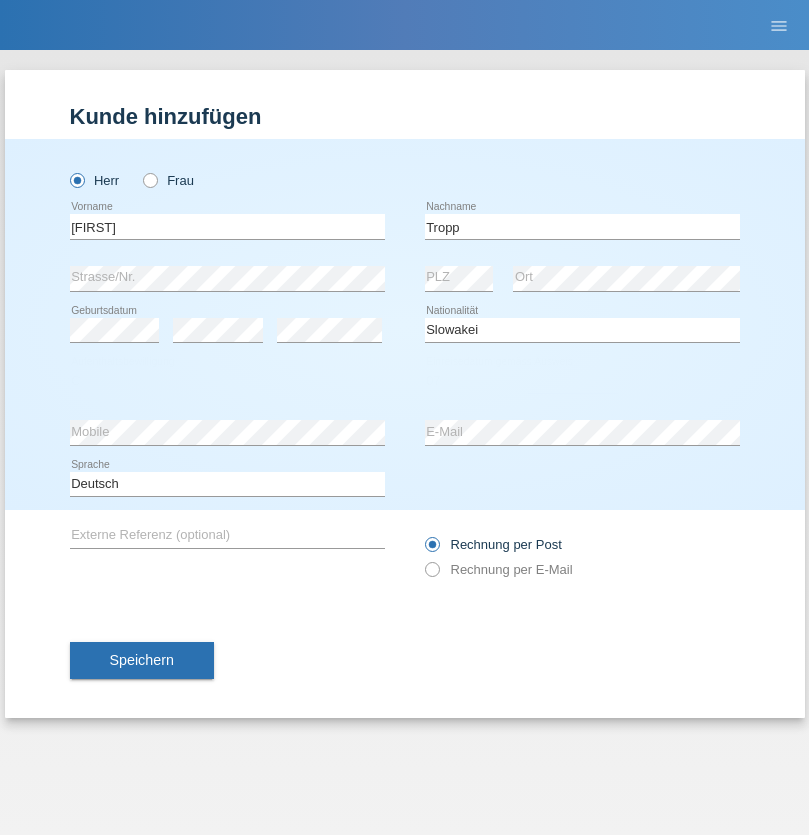 select on "08" 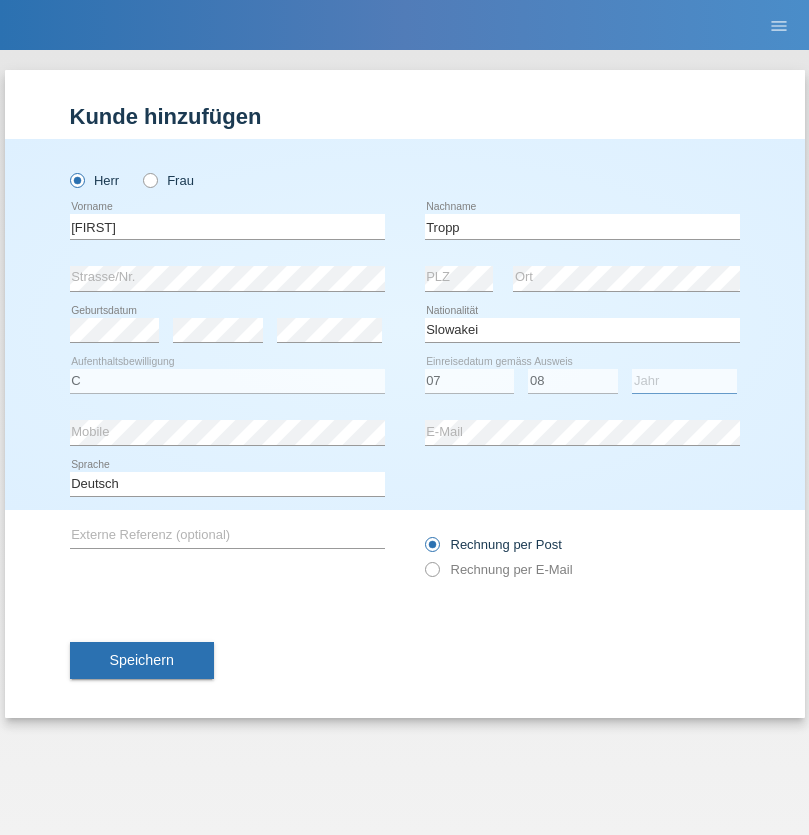 select on "2021" 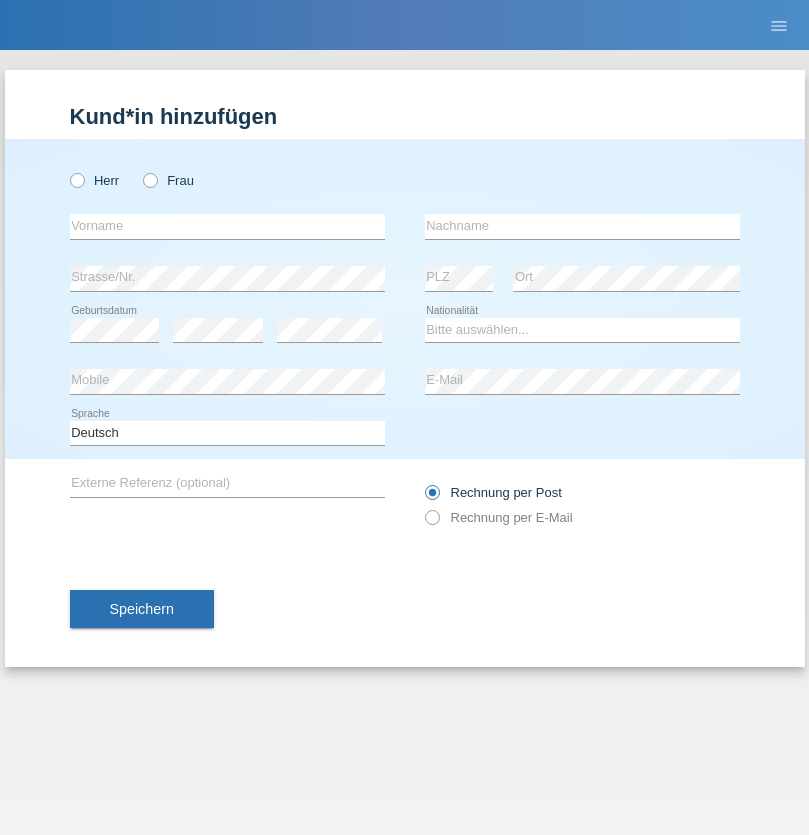 scroll, scrollTop: 0, scrollLeft: 0, axis: both 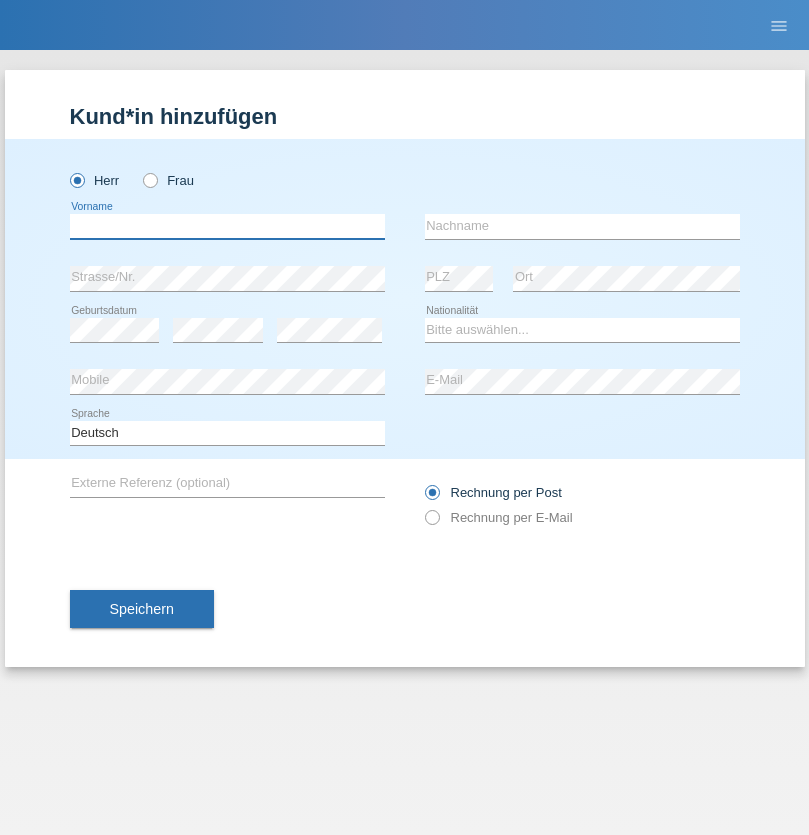 click at bounding box center [227, 226] 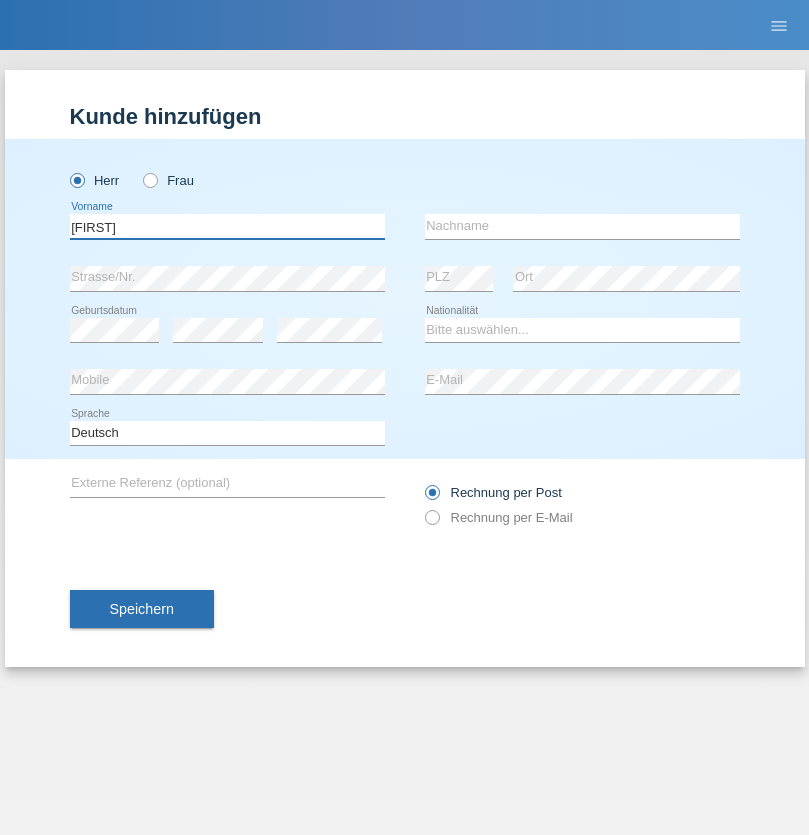 type on "Dirk" 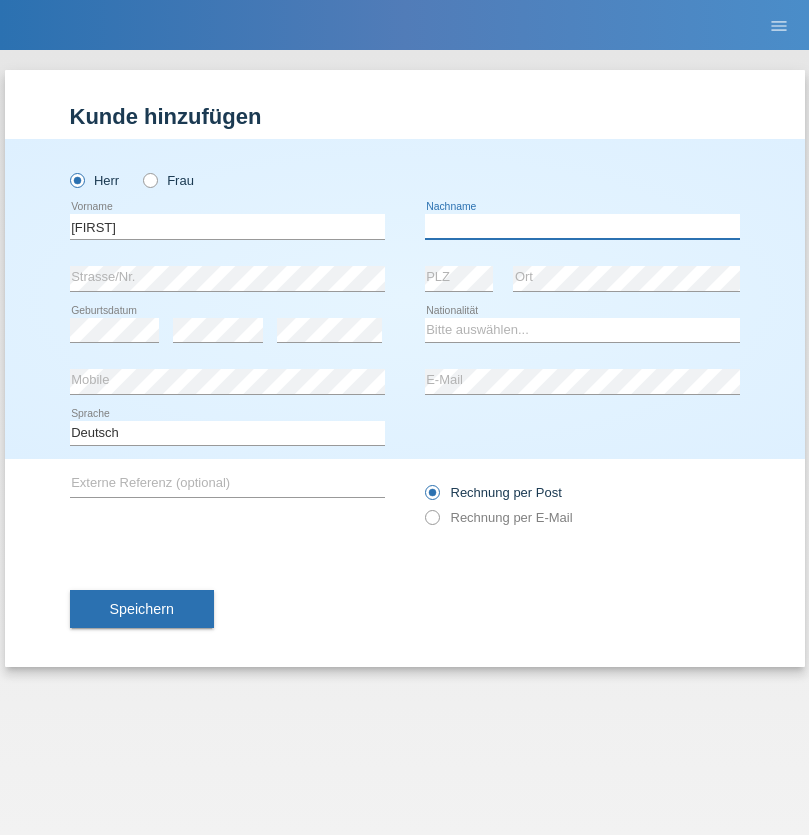 click at bounding box center (582, 226) 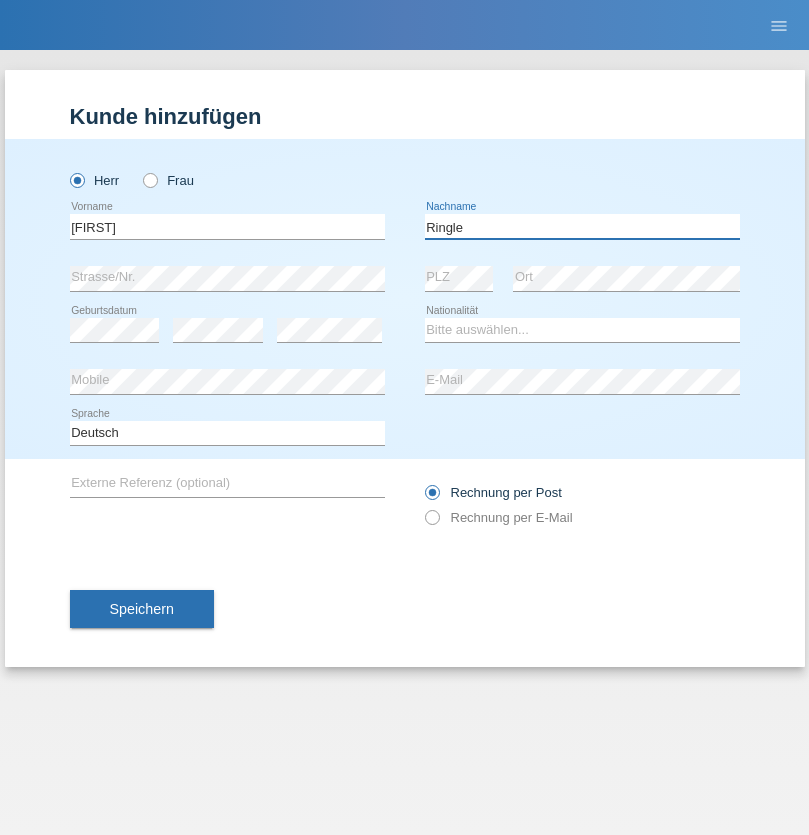 type on "Ringle" 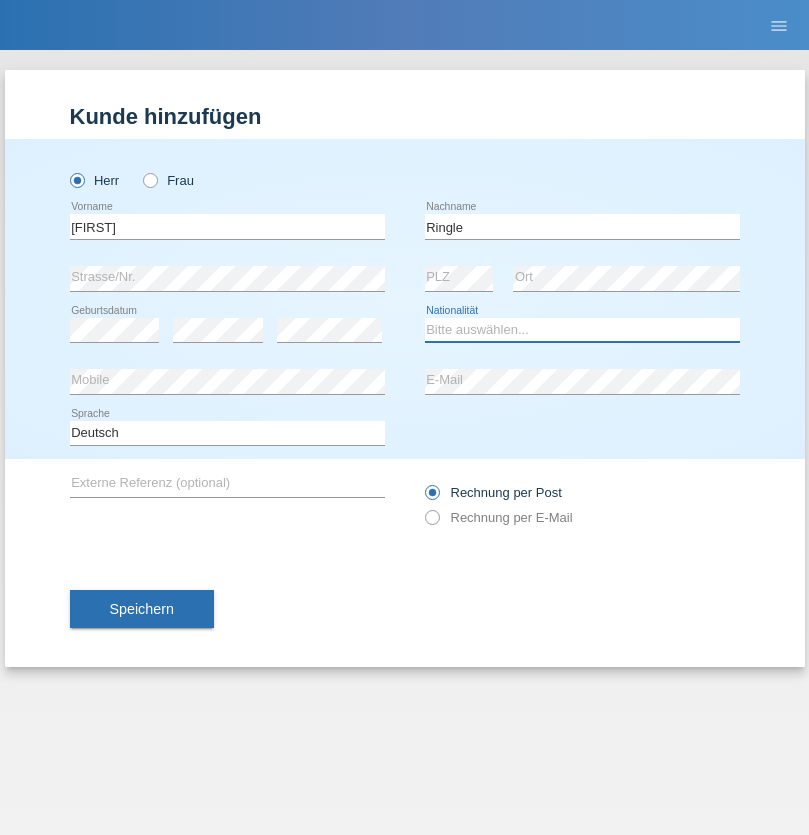 select on "DE" 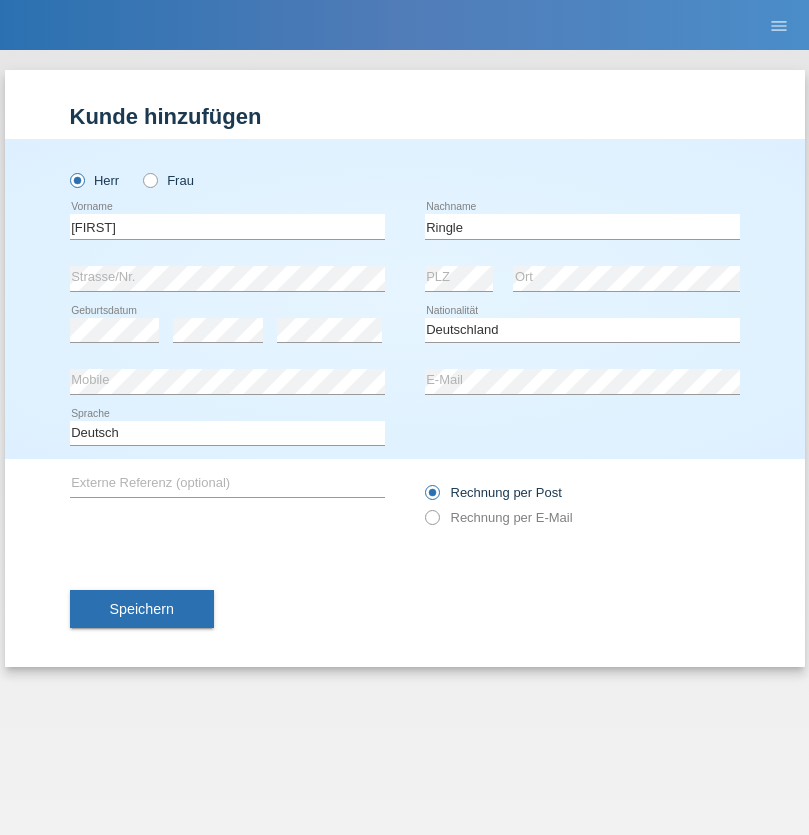 select on "C" 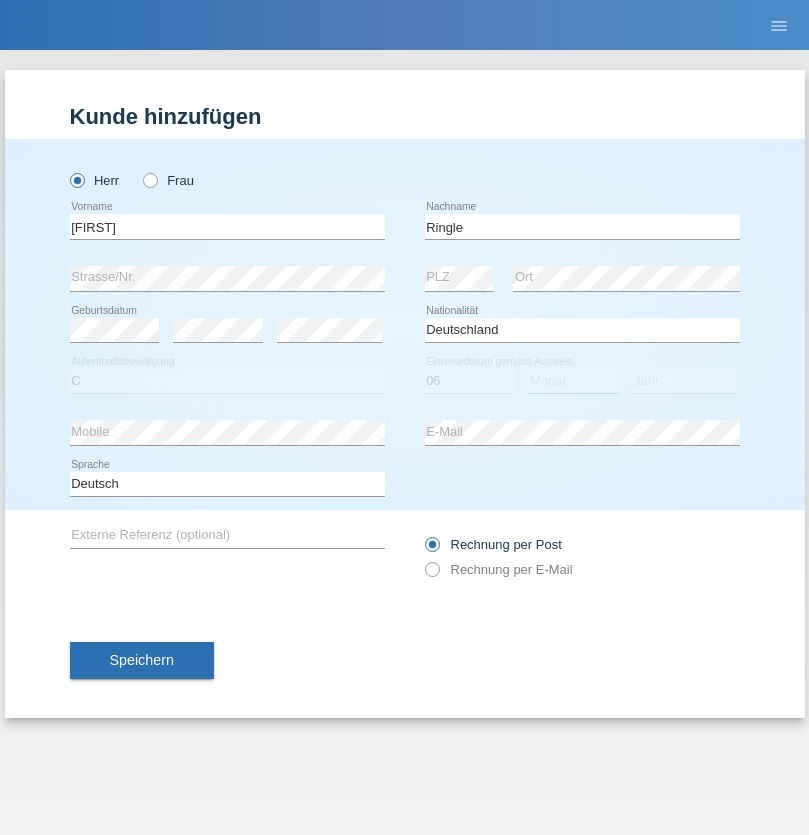 select on "01" 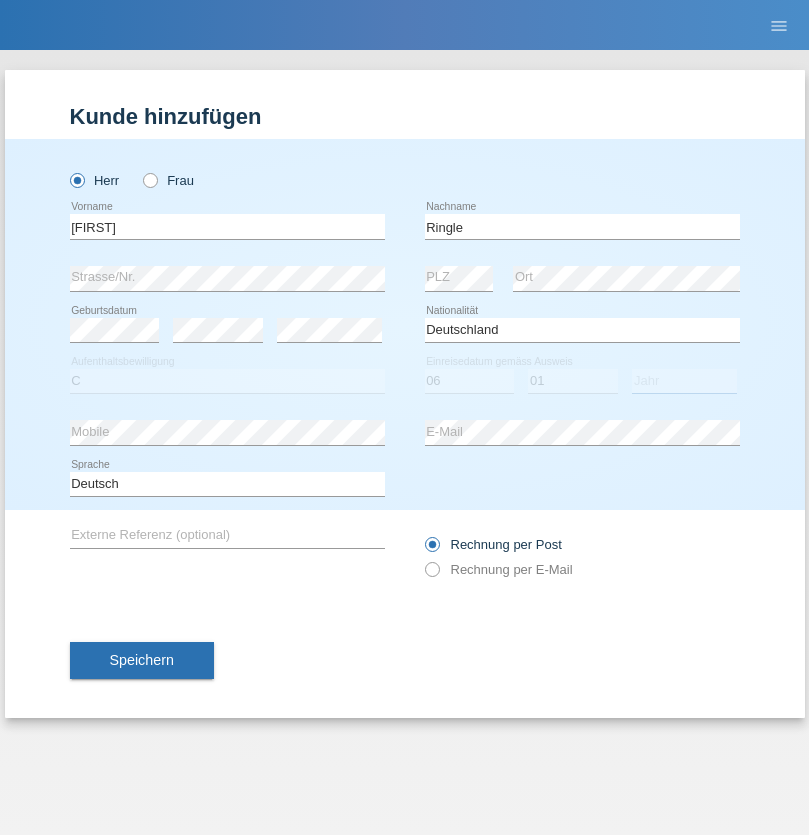 select on "2021" 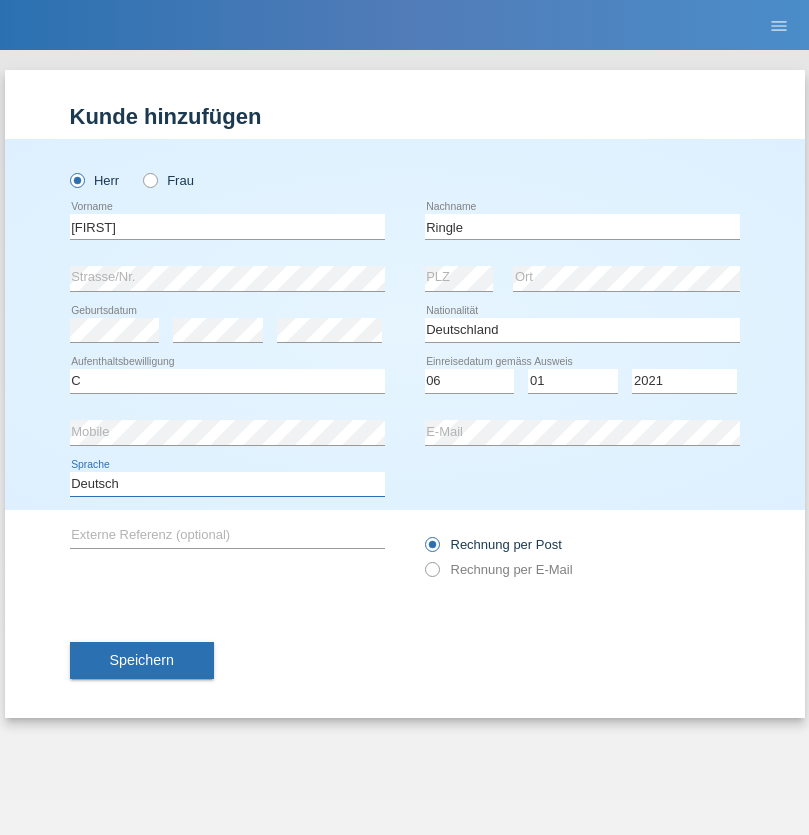 select on "en" 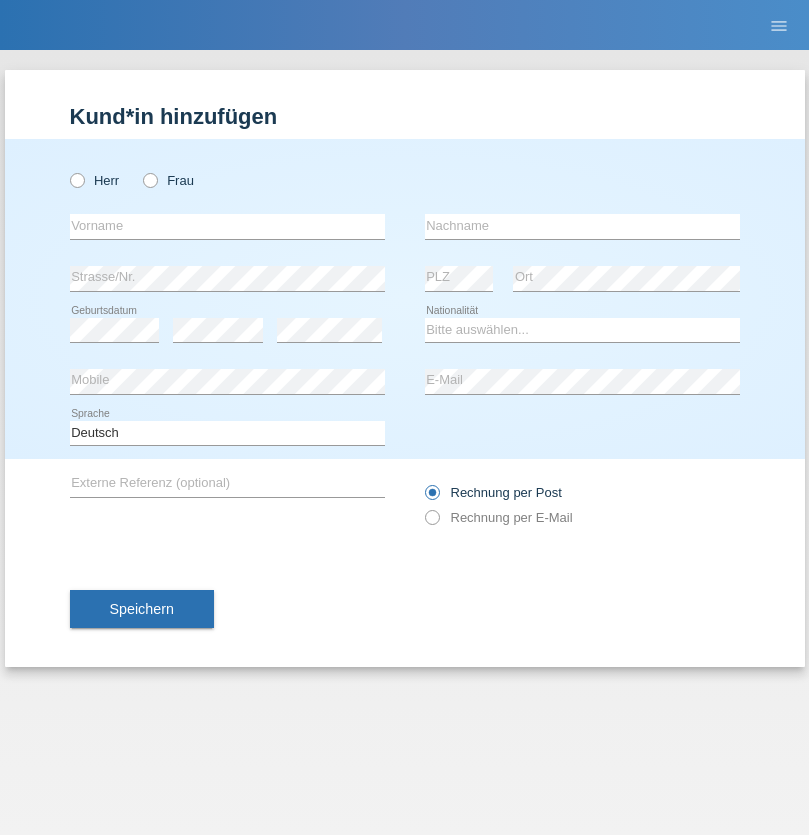 scroll, scrollTop: 0, scrollLeft: 0, axis: both 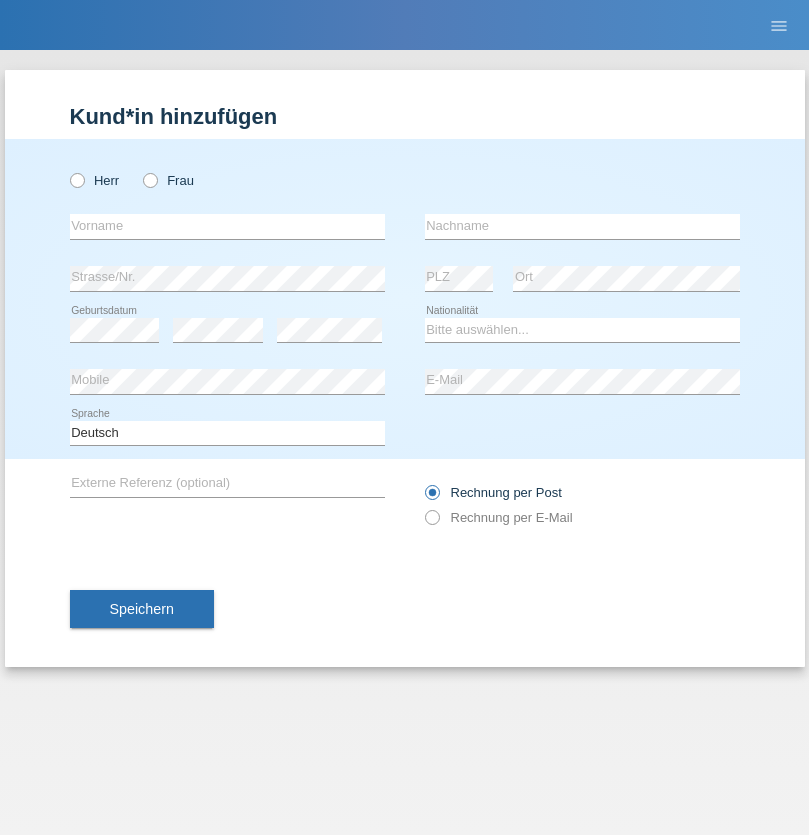 radio on "true" 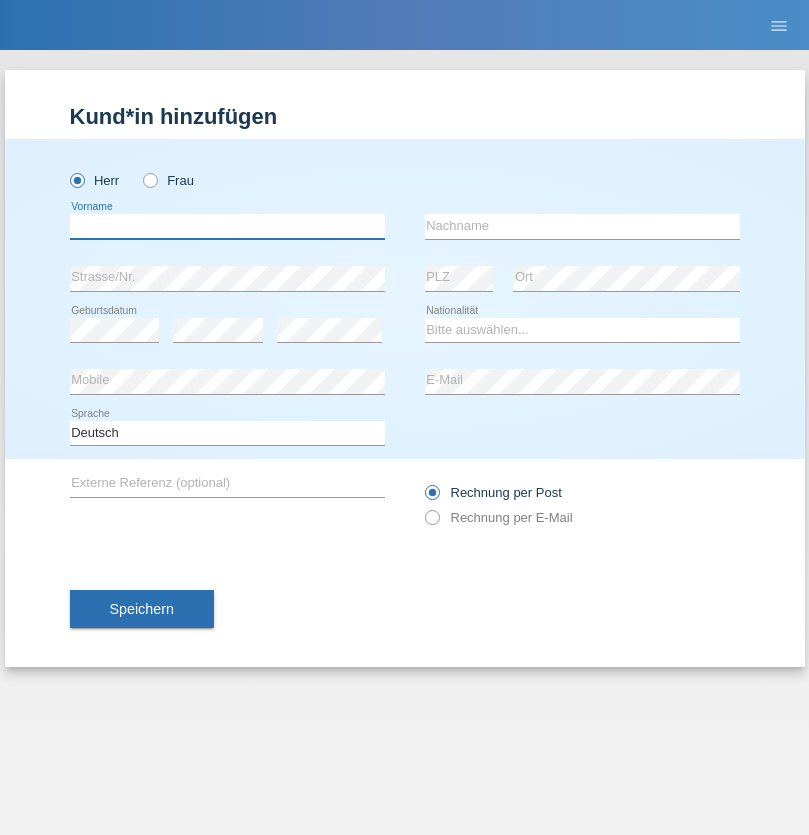 click at bounding box center (227, 226) 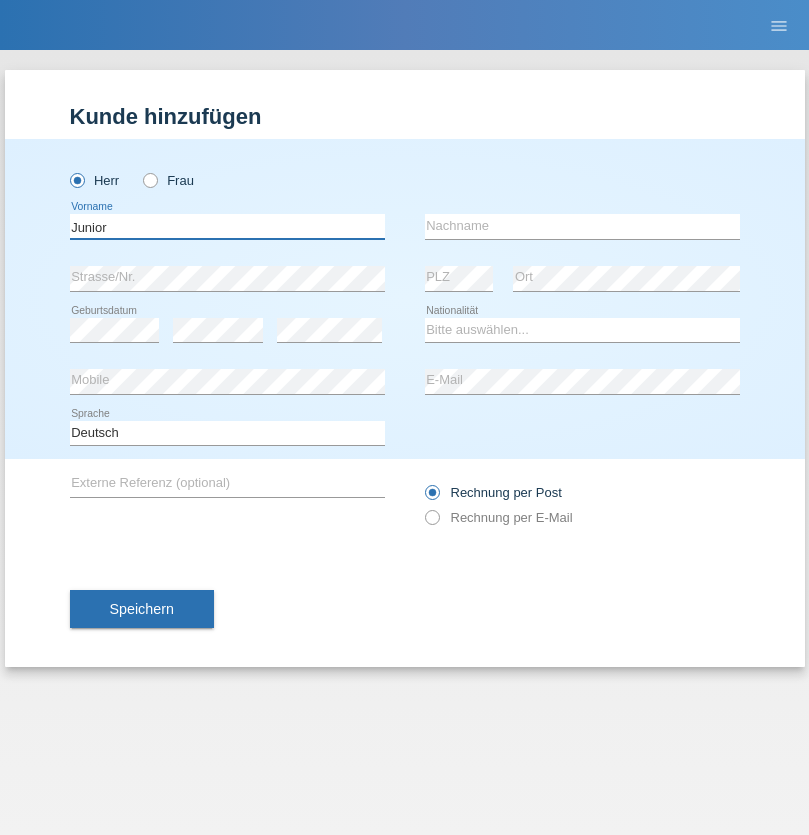 type on "Junior" 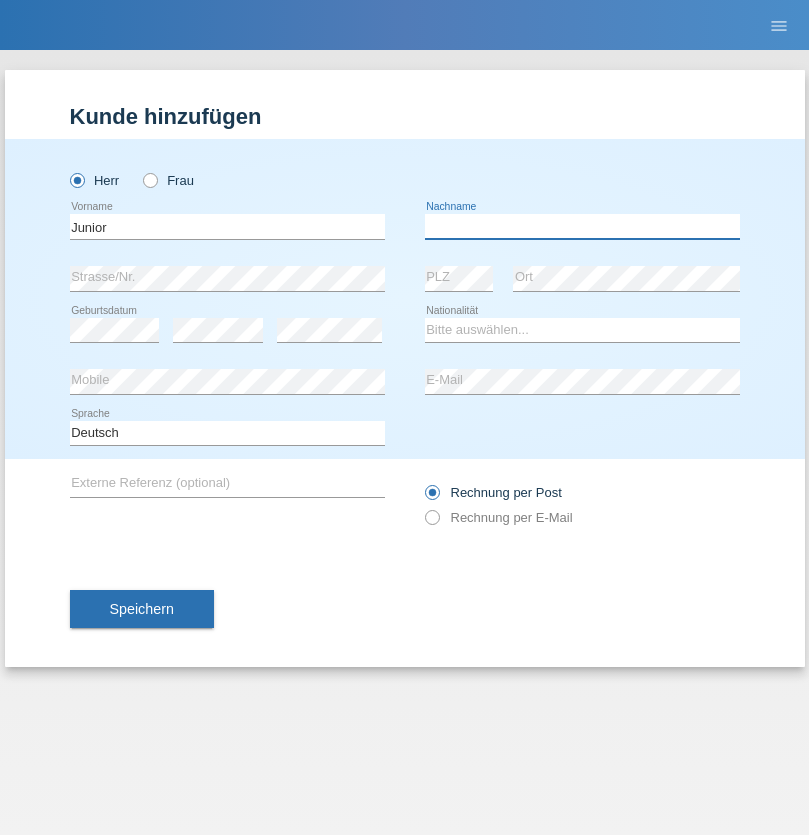 click at bounding box center (582, 226) 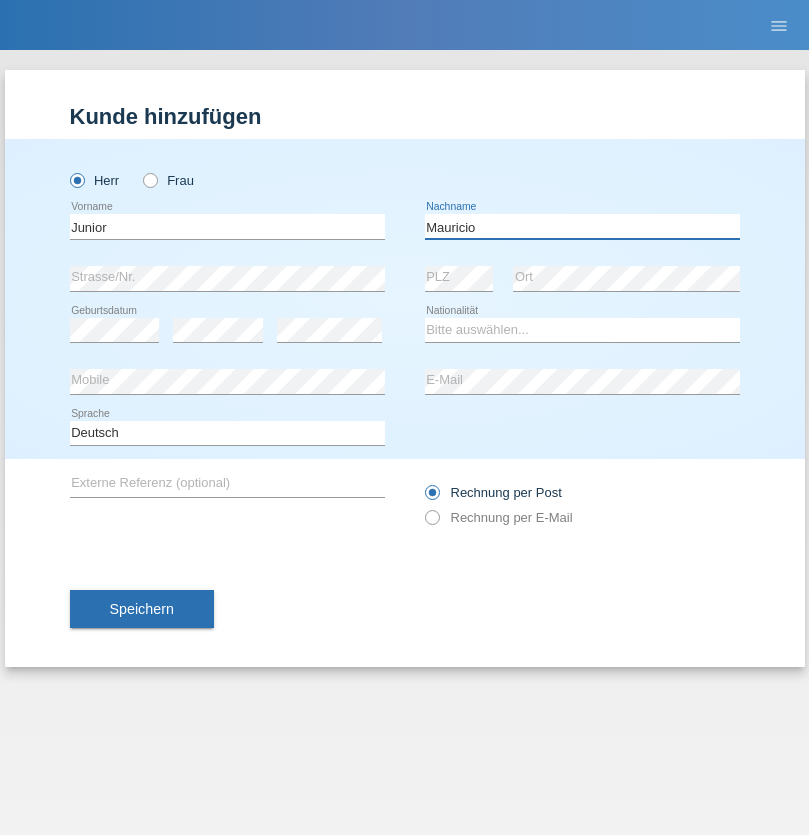 type on "Mauricio" 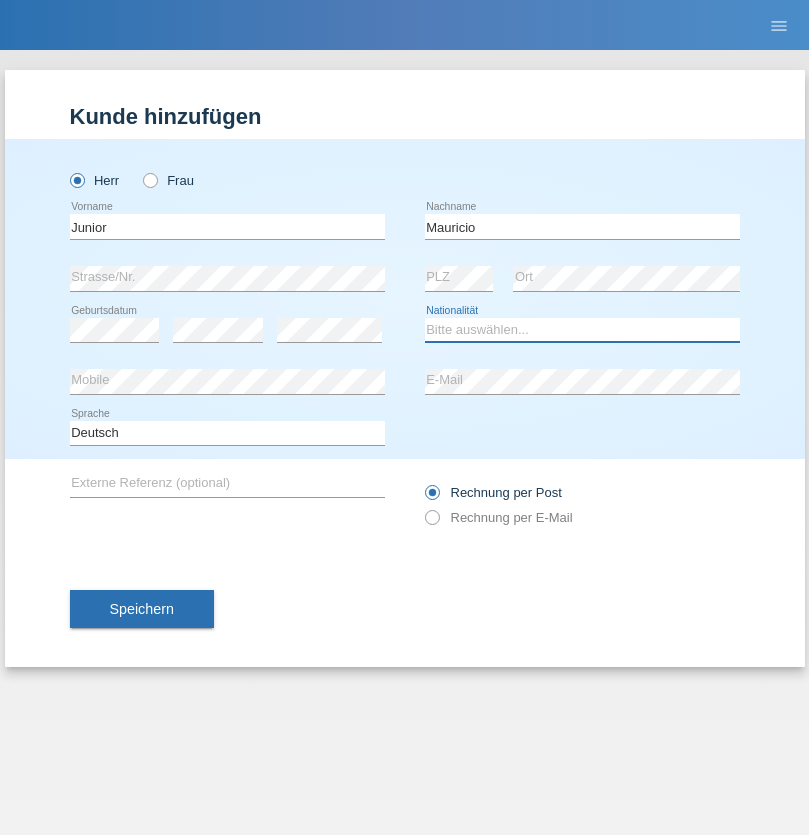 select on "CH" 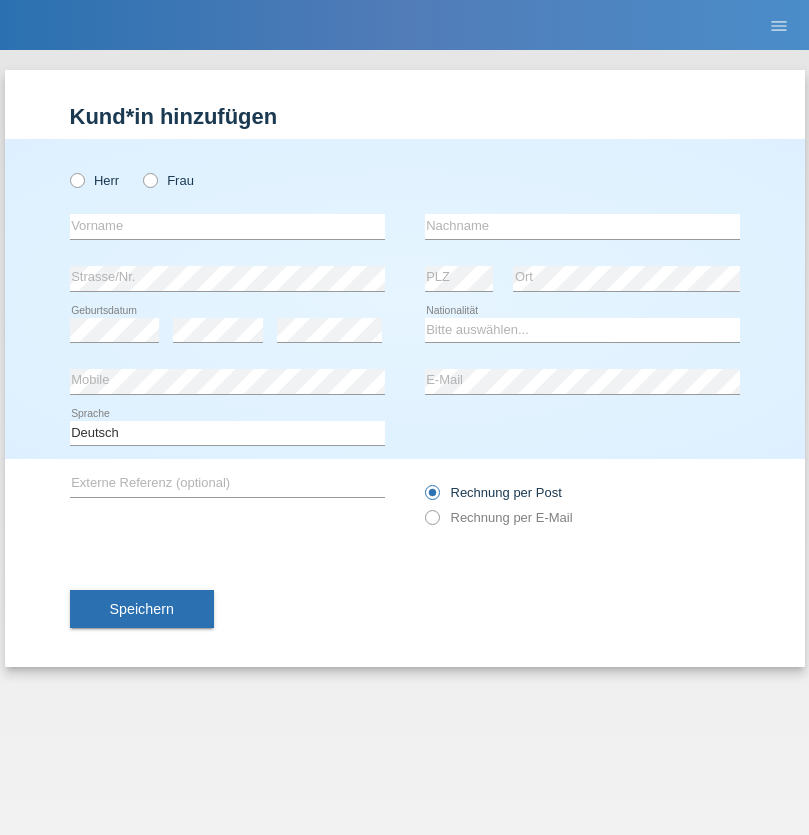 scroll, scrollTop: 0, scrollLeft: 0, axis: both 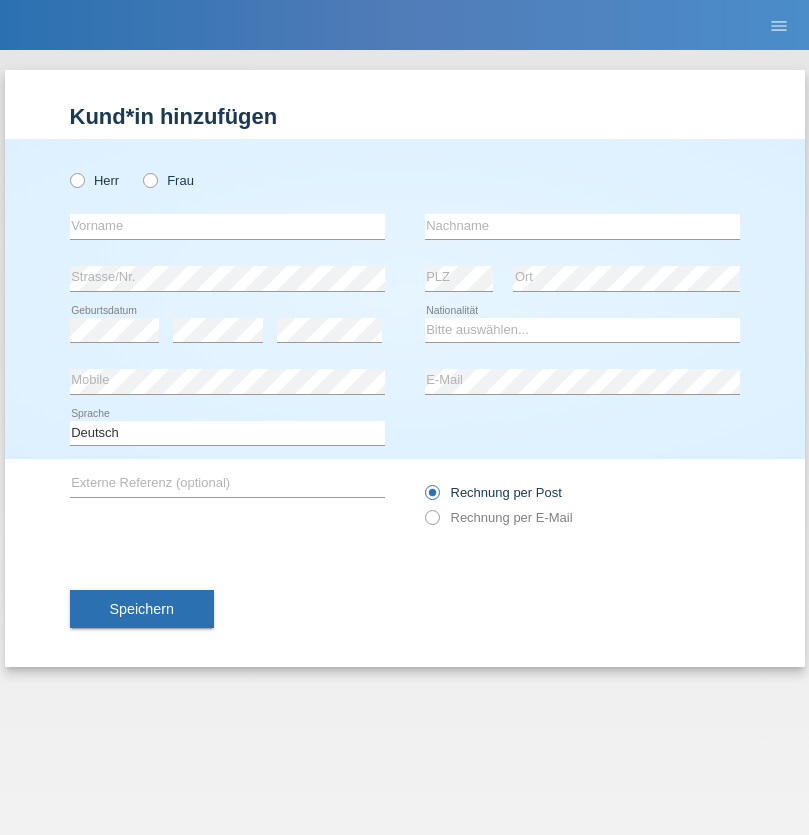 radio on "true" 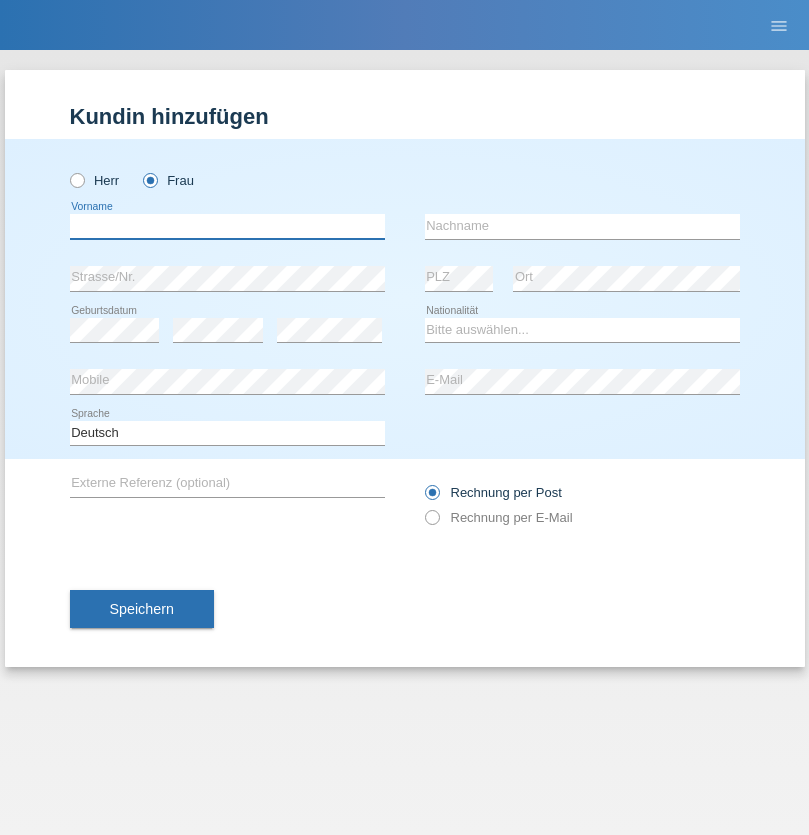 click at bounding box center (227, 226) 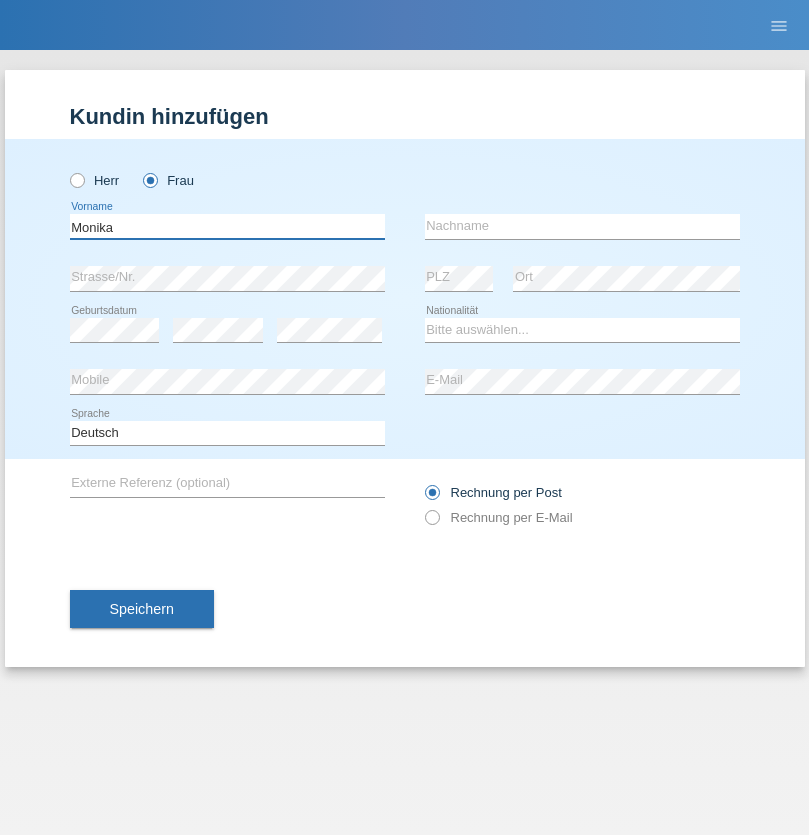 type on "Monika" 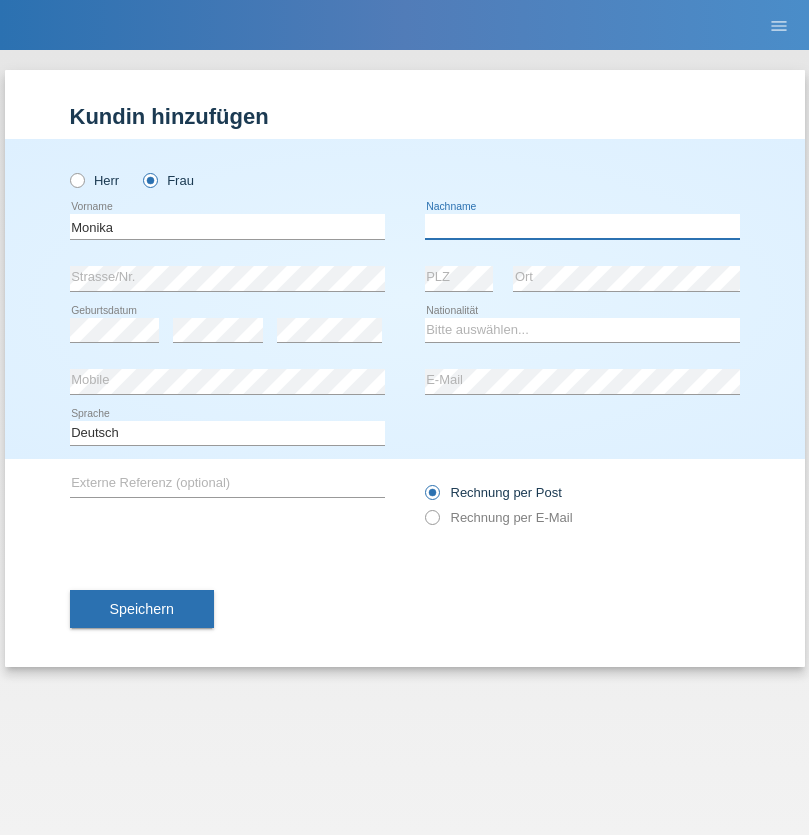 click at bounding box center [582, 226] 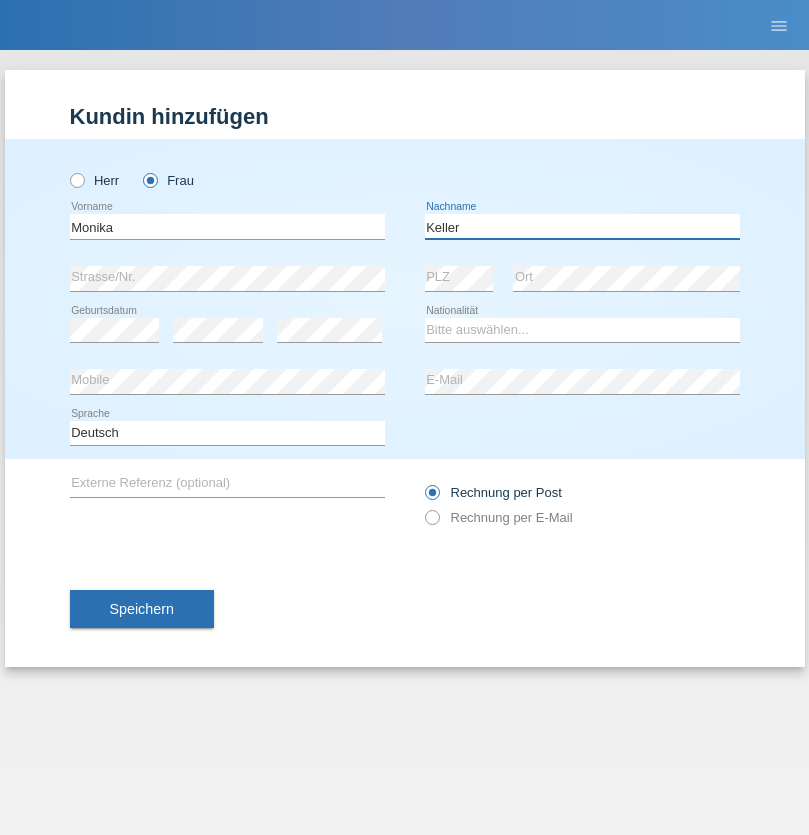 type on "Keller" 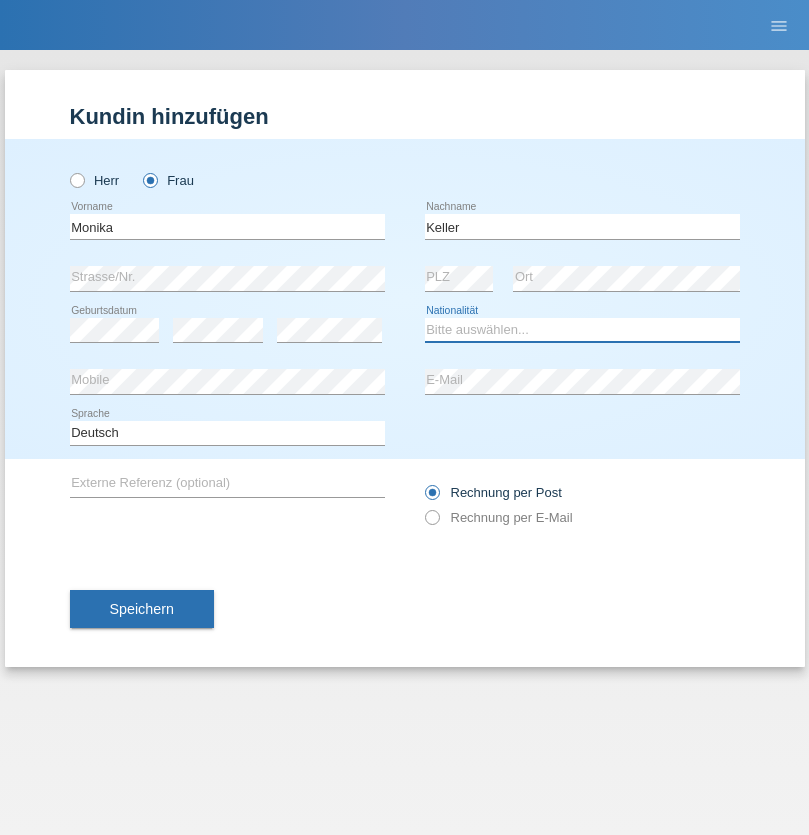 select on "CH" 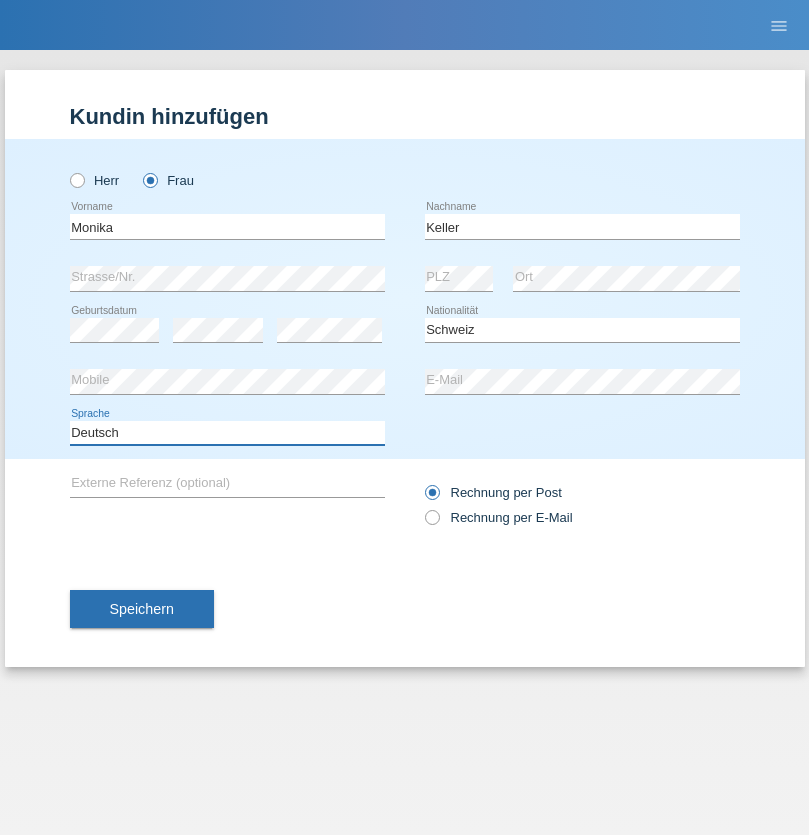 select on "en" 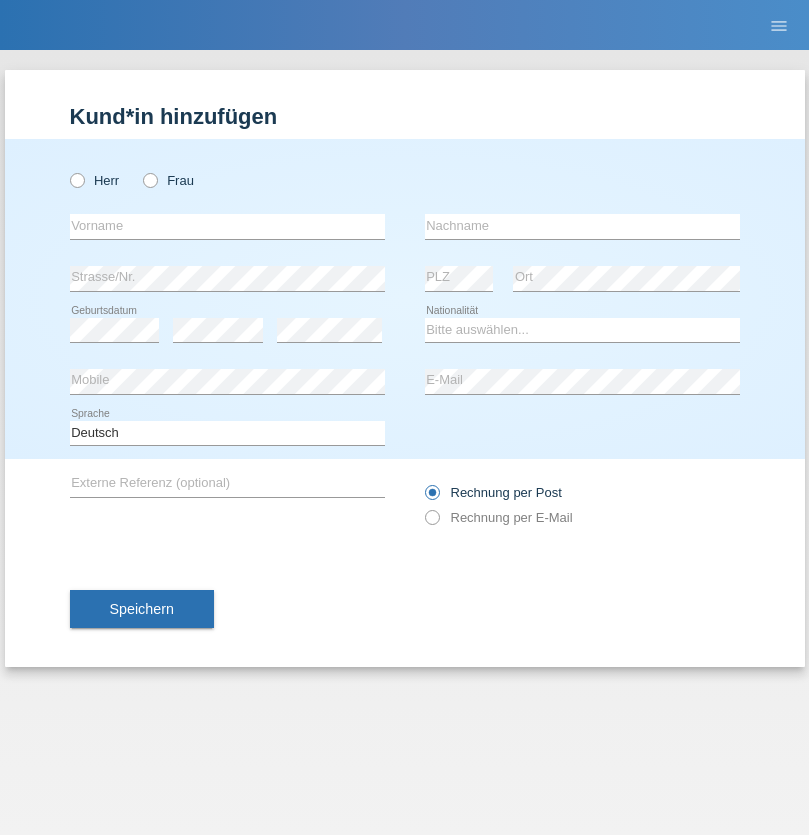 scroll, scrollTop: 0, scrollLeft: 0, axis: both 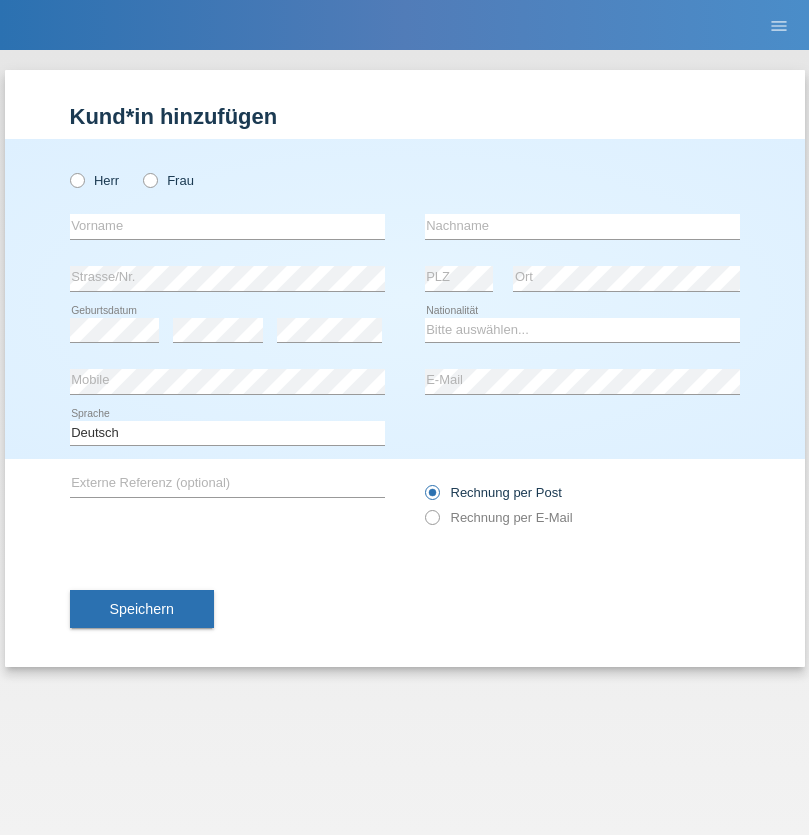 radio on "true" 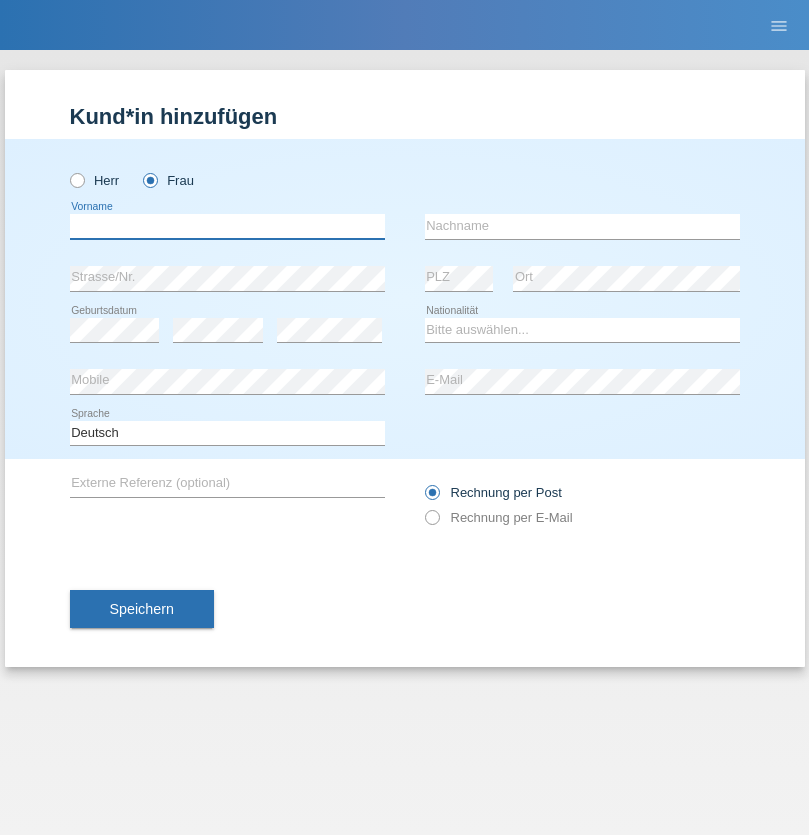 click at bounding box center [227, 226] 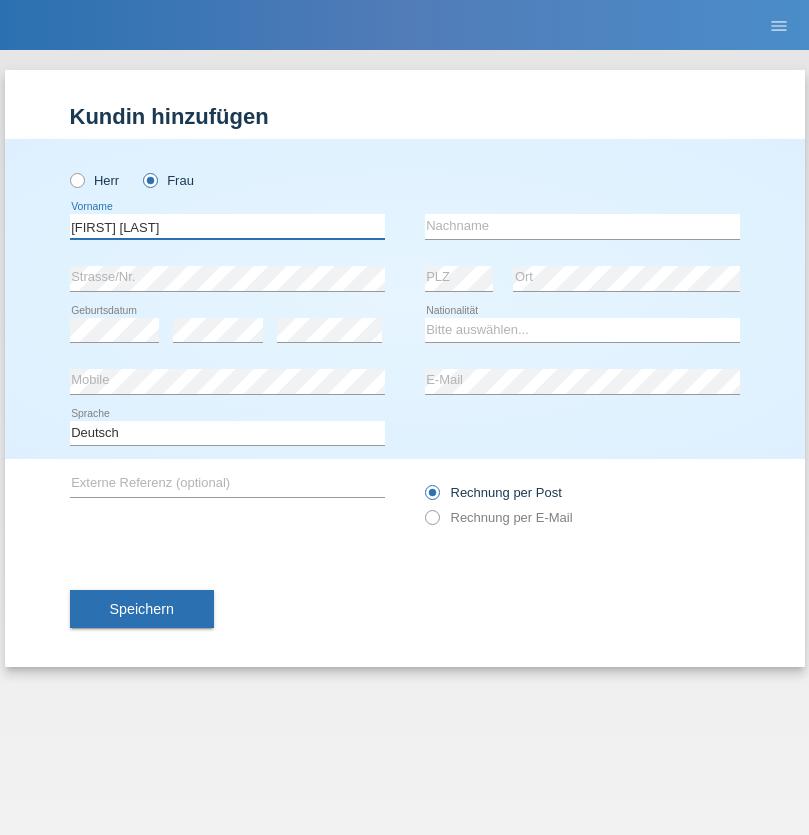 type on "[FIRST] [LAST]" 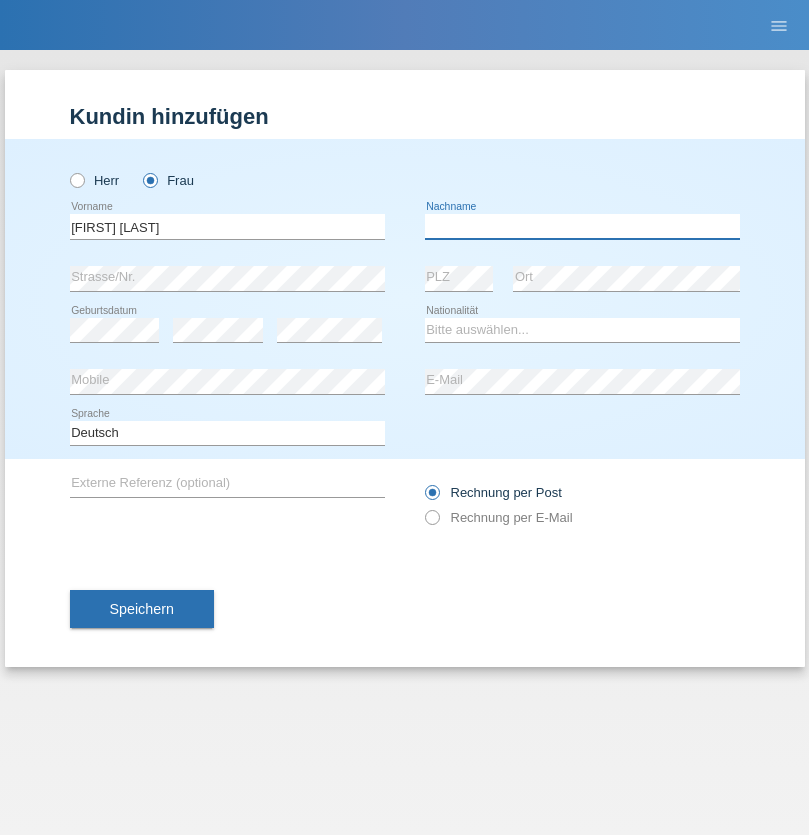 click at bounding box center (582, 226) 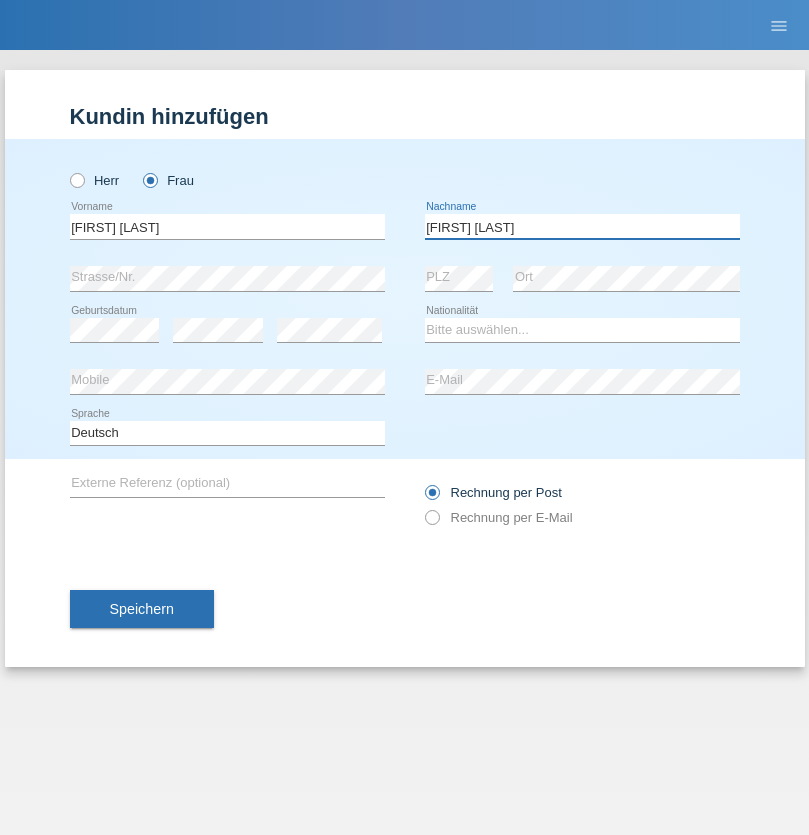 type on "[FIRST] [LAST]" 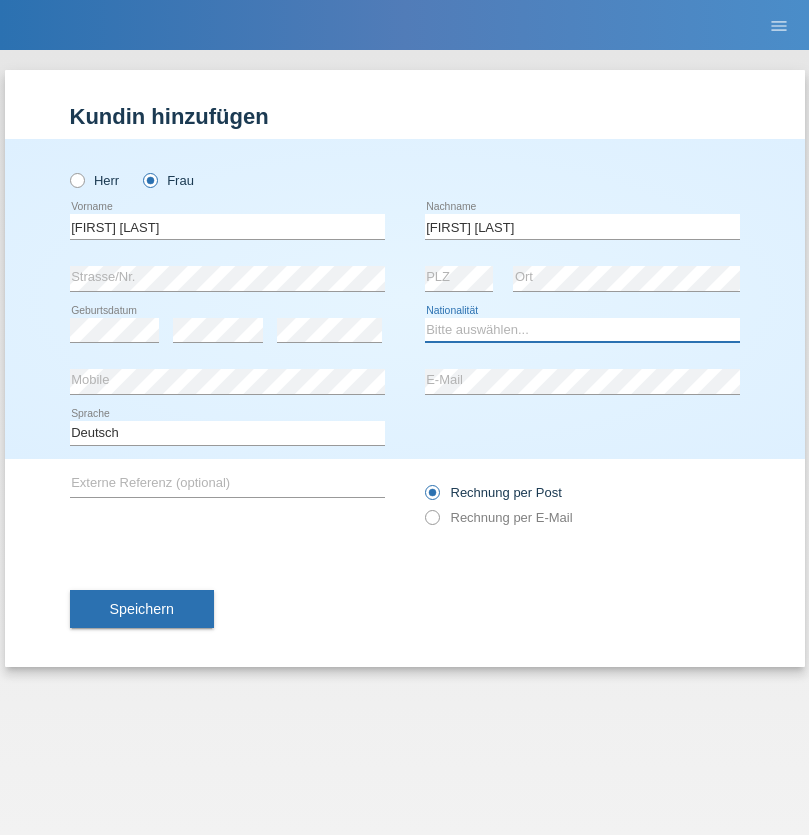 select on "CH" 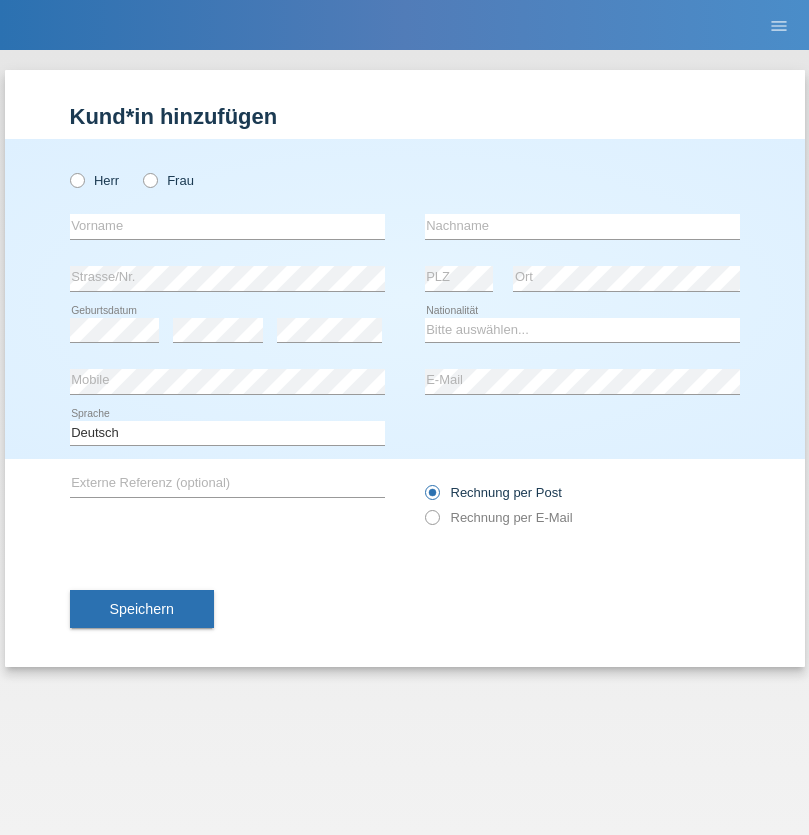 scroll, scrollTop: 0, scrollLeft: 0, axis: both 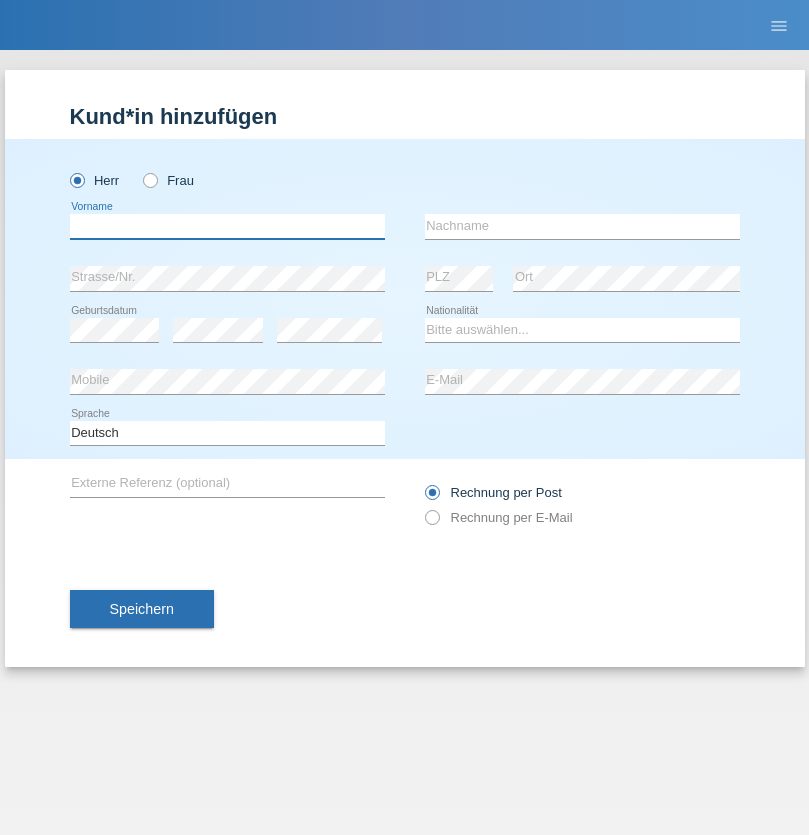 click at bounding box center (227, 226) 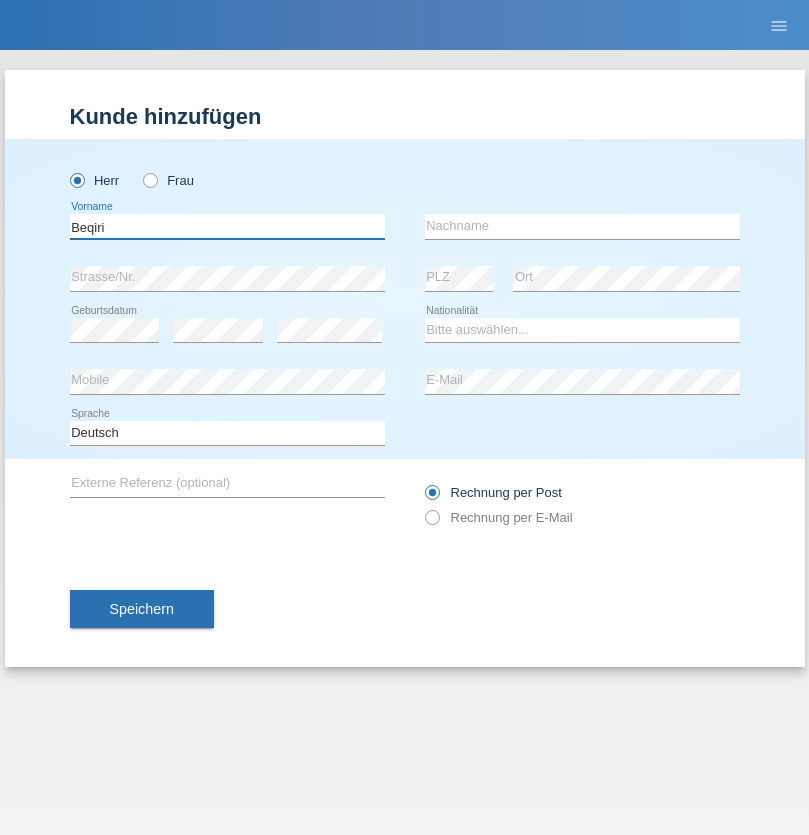 type on "Beqiri" 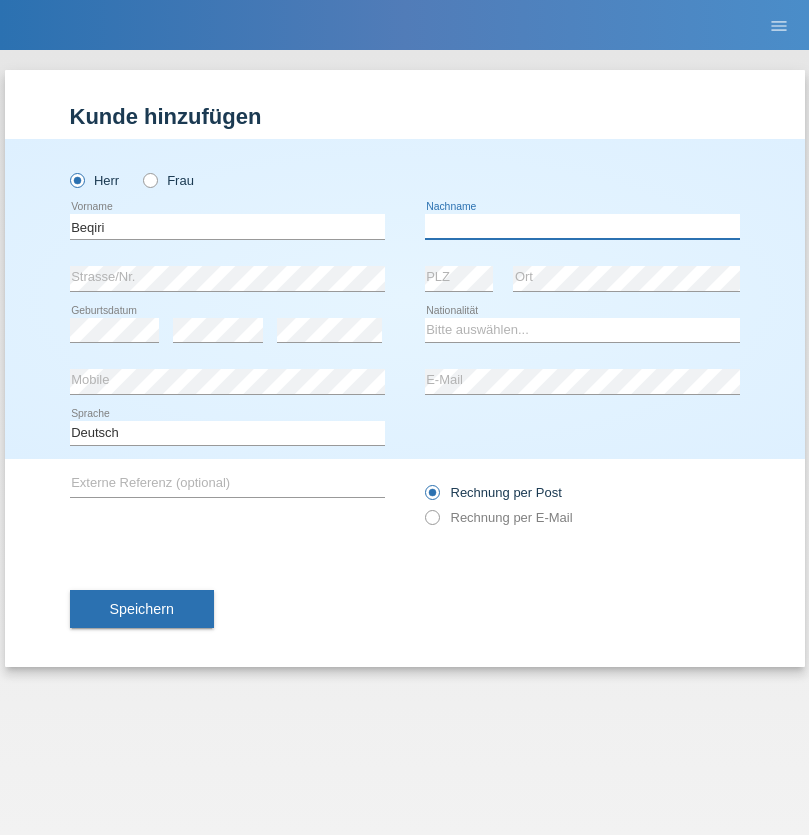 click at bounding box center [582, 226] 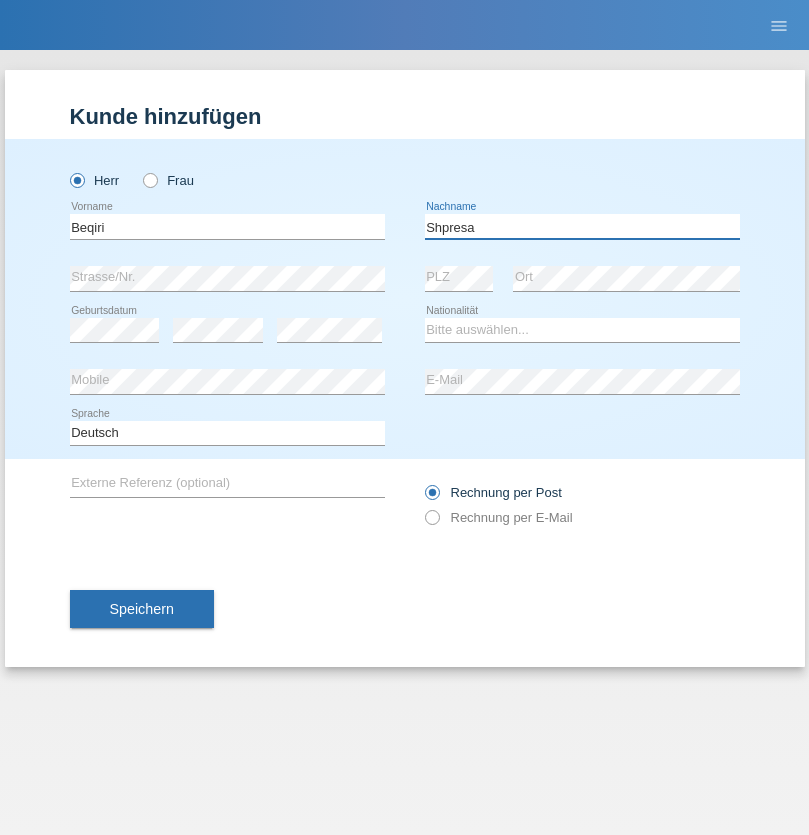 type on "Shpresa" 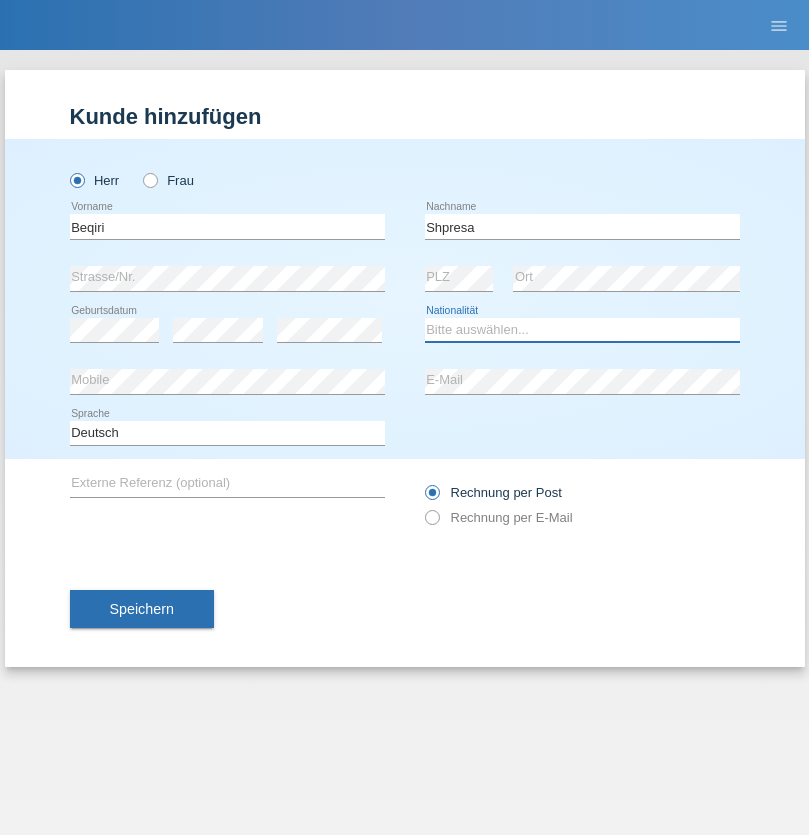 select on "XK" 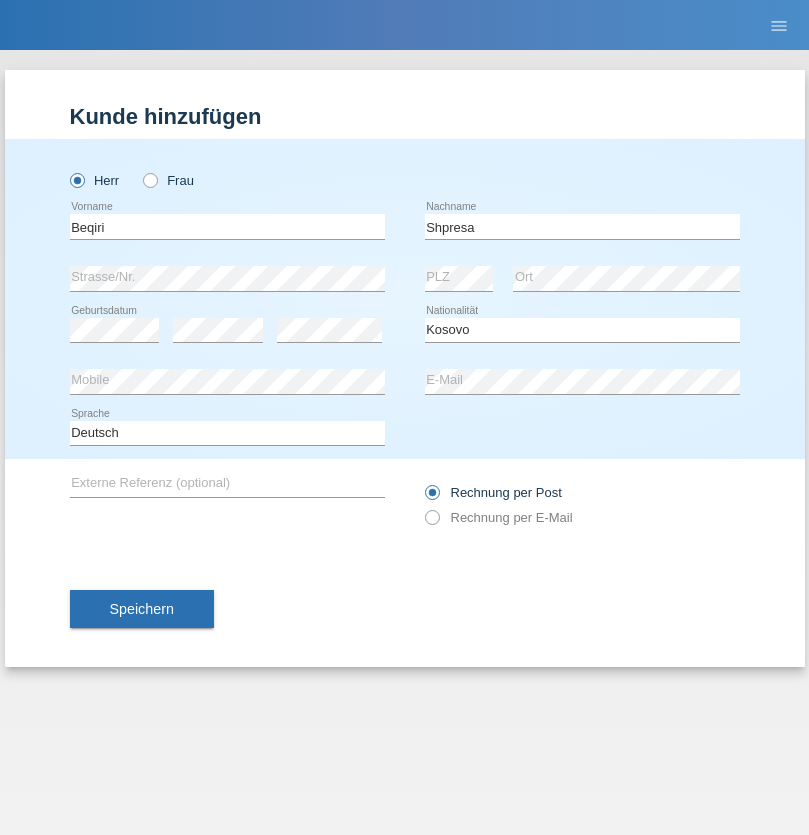 select on "C" 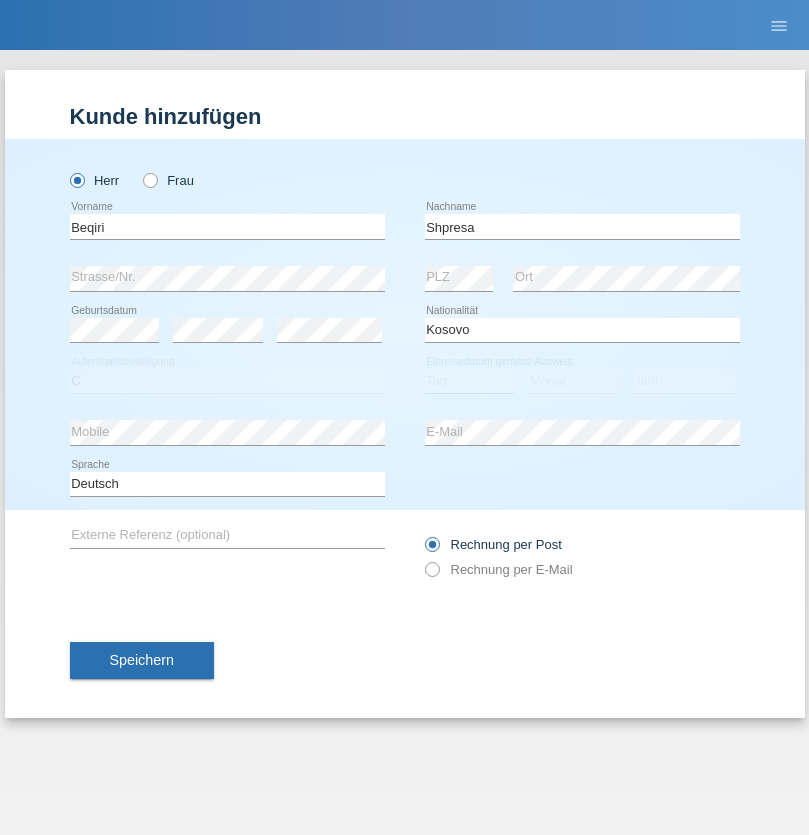 select on "08" 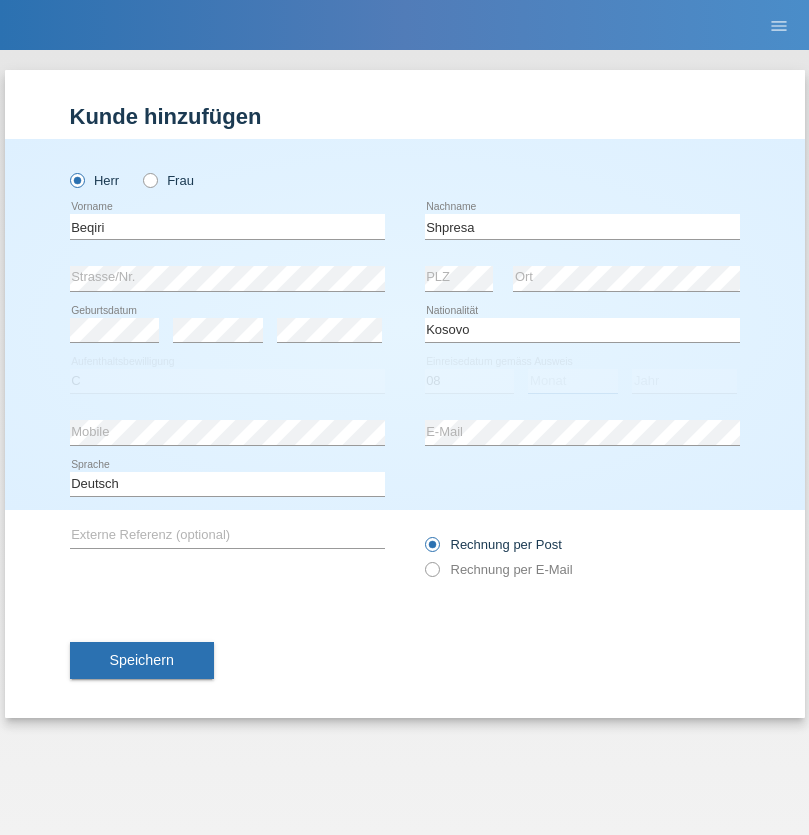 select on "02" 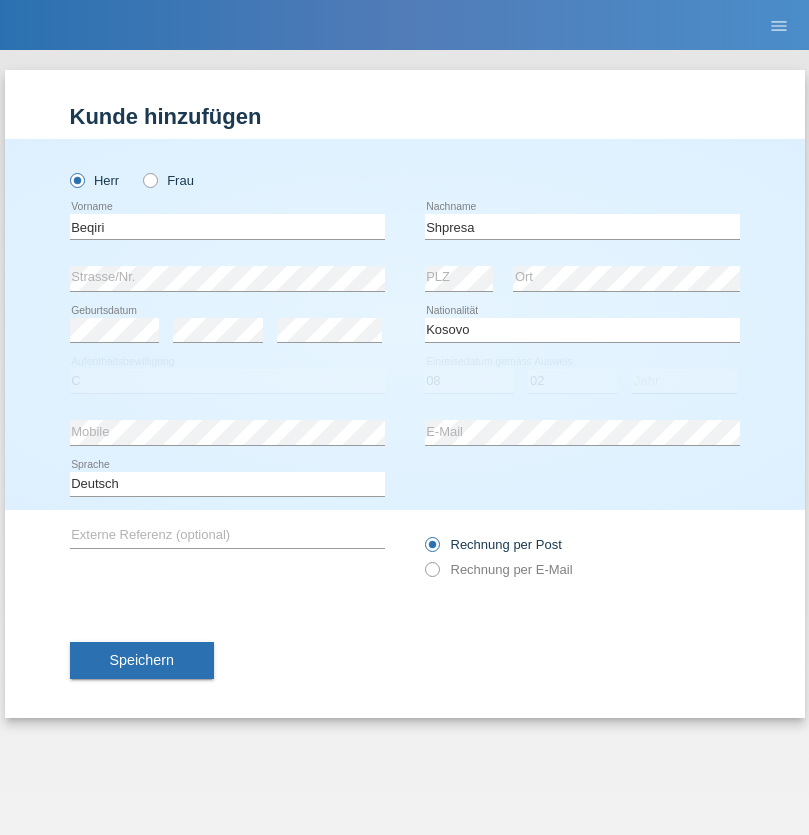 select on "1979" 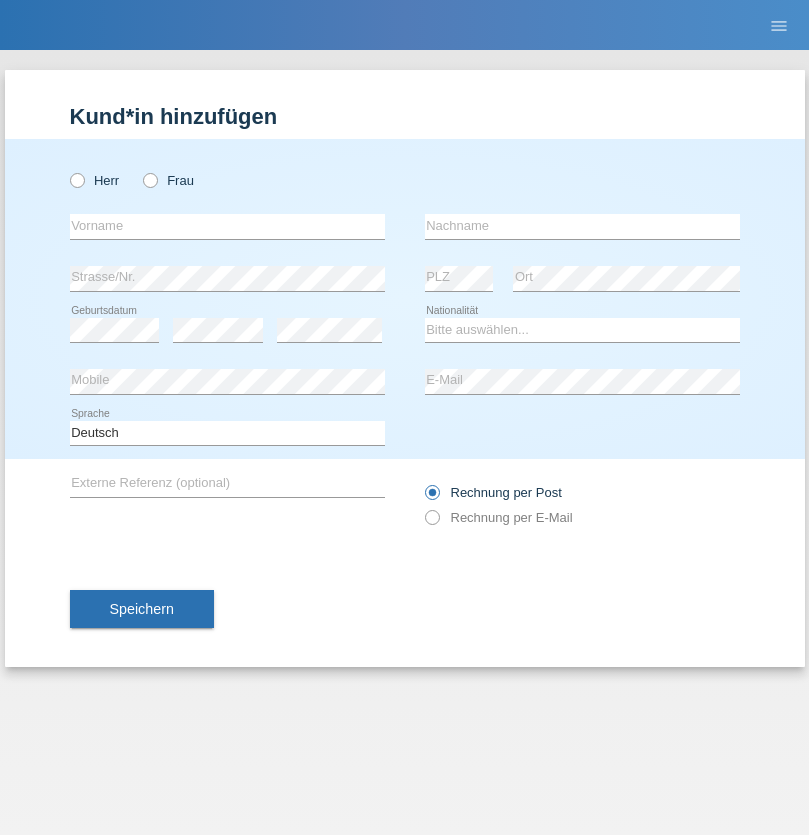 scroll, scrollTop: 0, scrollLeft: 0, axis: both 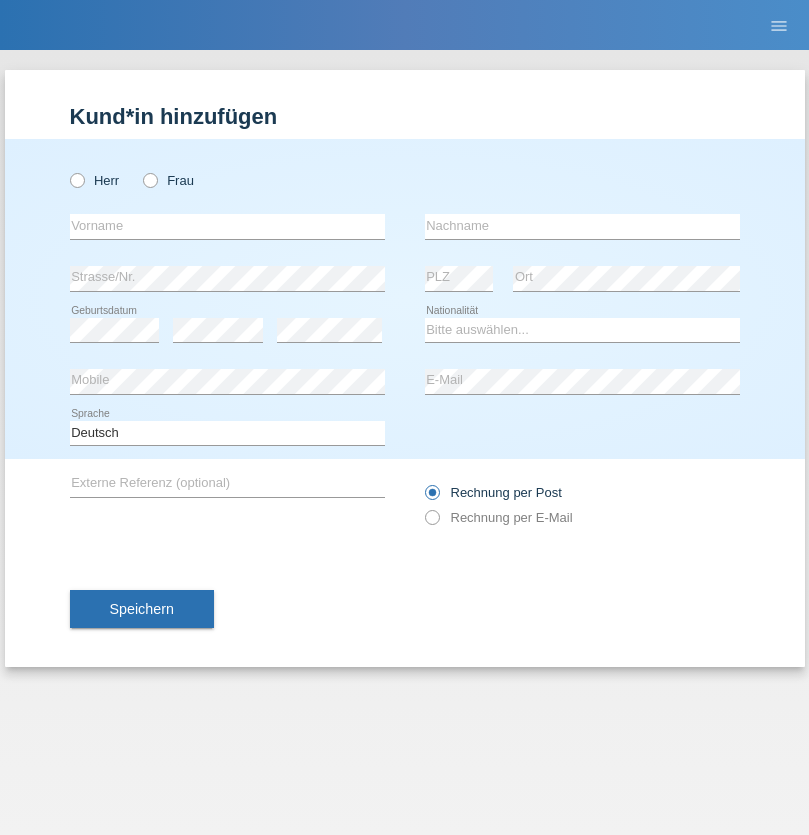 radio on "true" 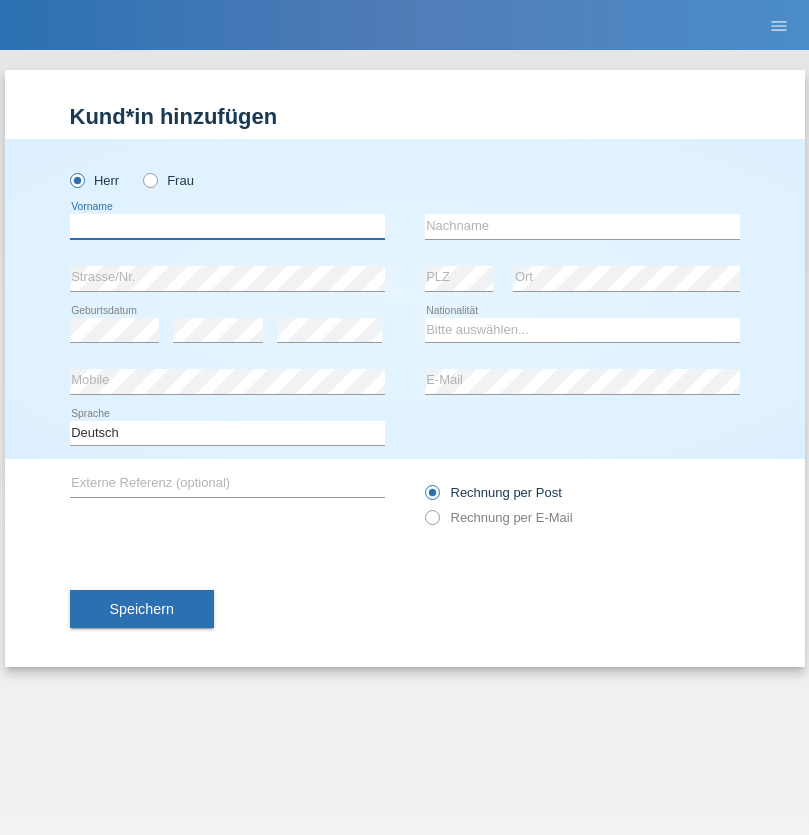 click at bounding box center (227, 226) 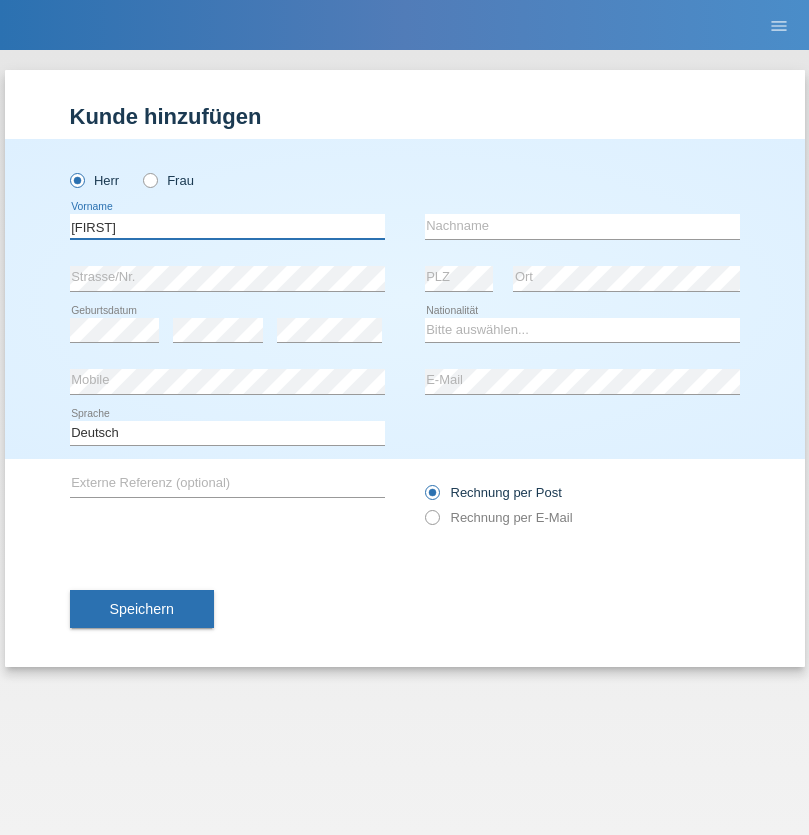 type on "Timo" 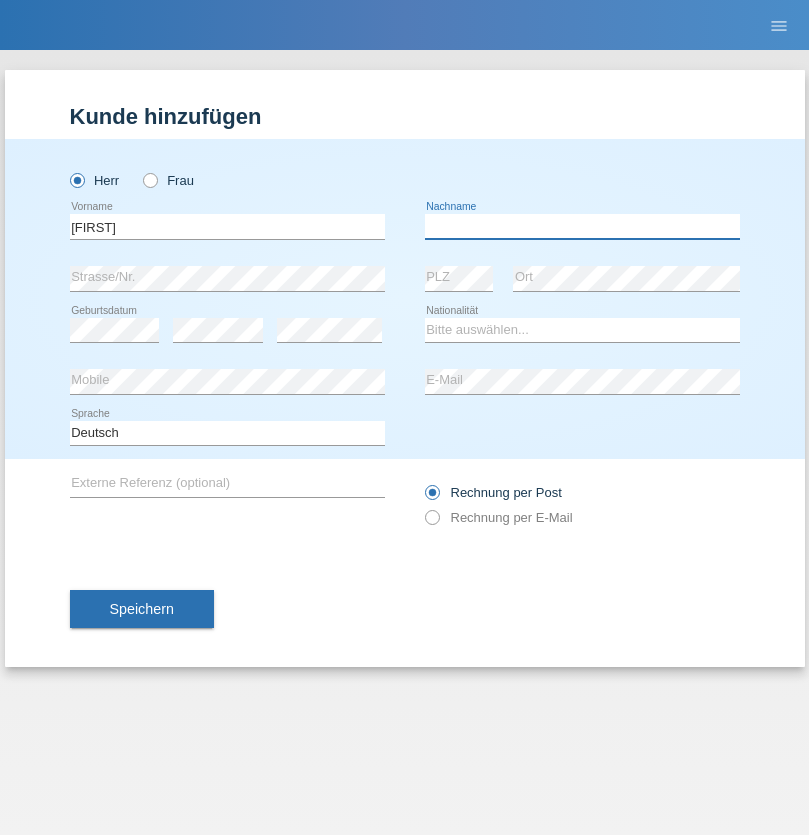 click at bounding box center [582, 226] 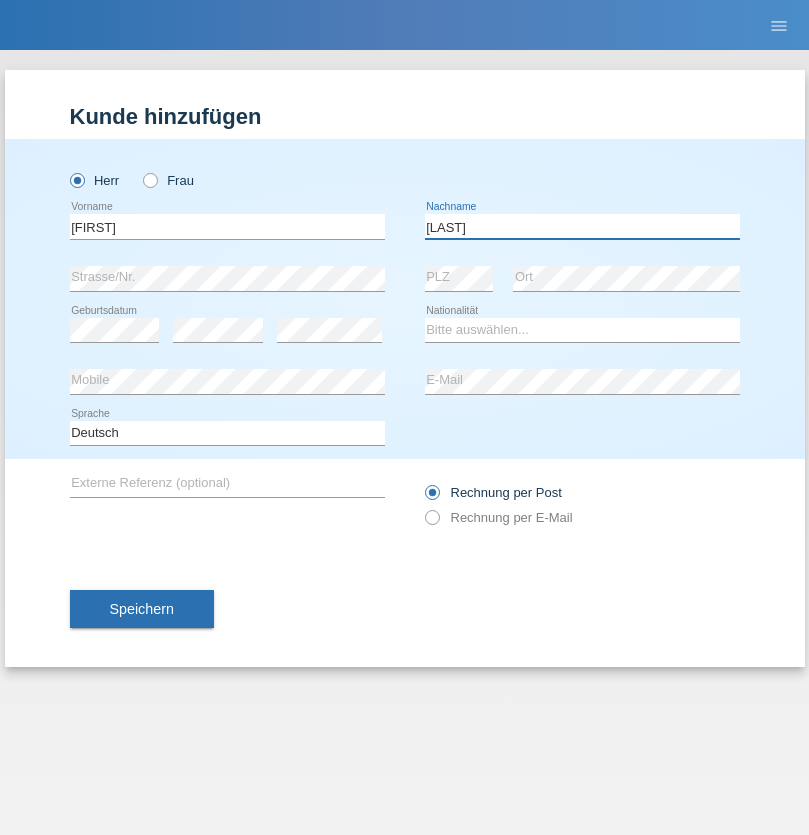 type on "Ledermann" 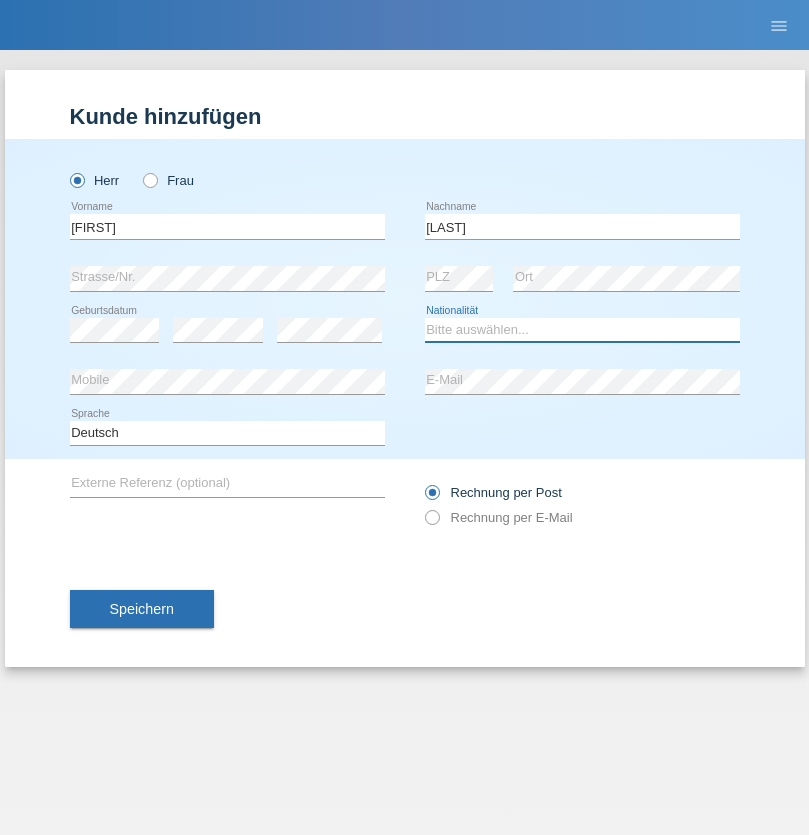 select on "CH" 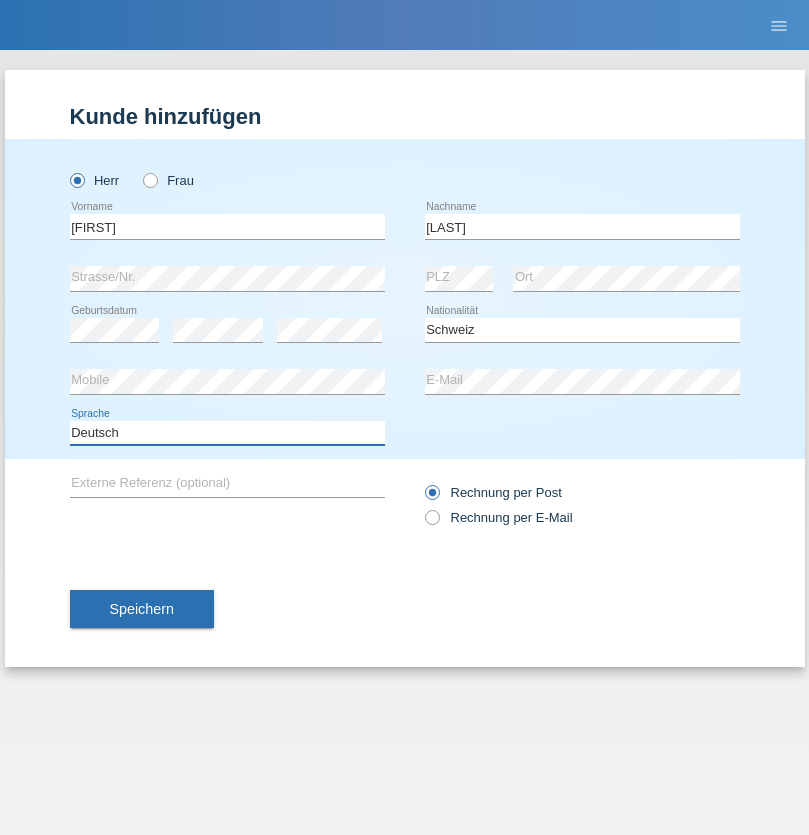 select on "en" 